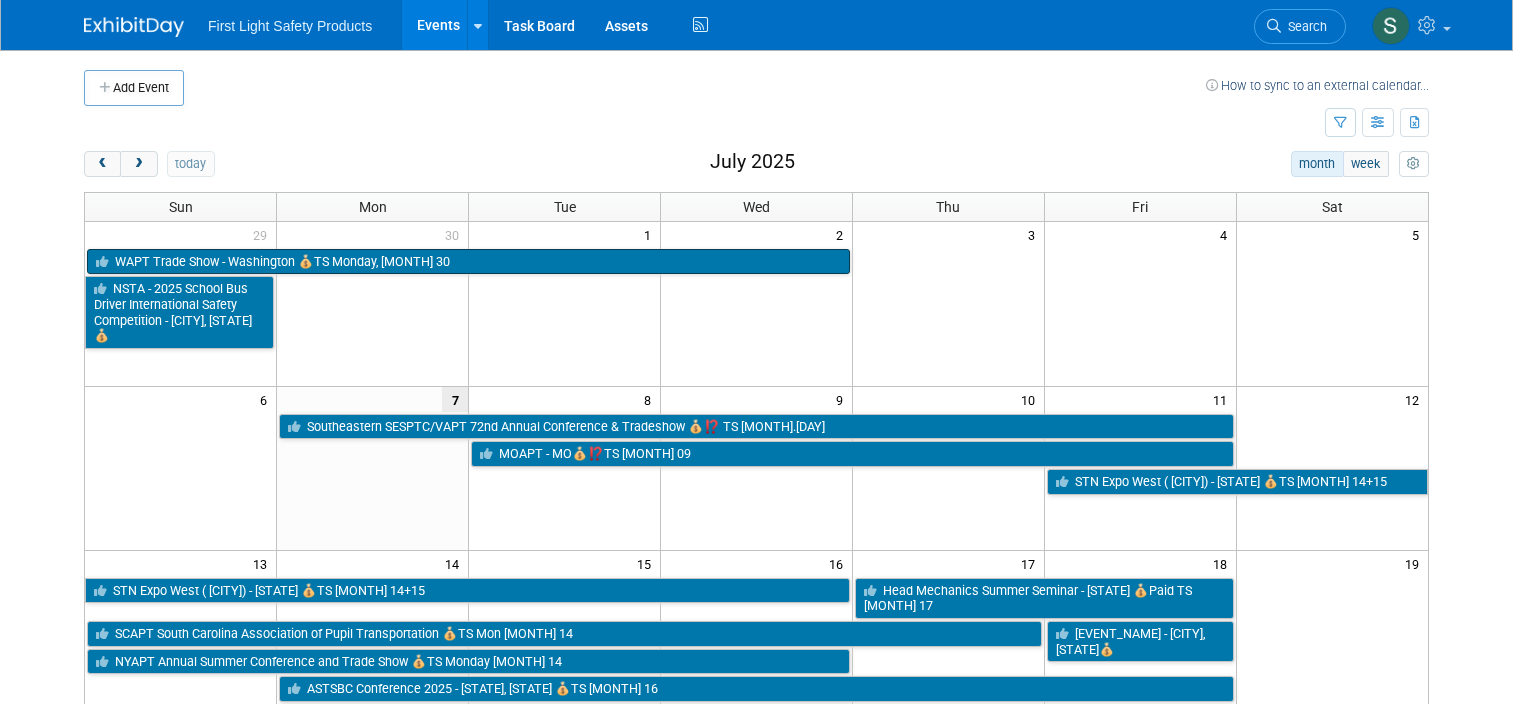 scroll, scrollTop: 0, scrollLeft: 0, axis: both 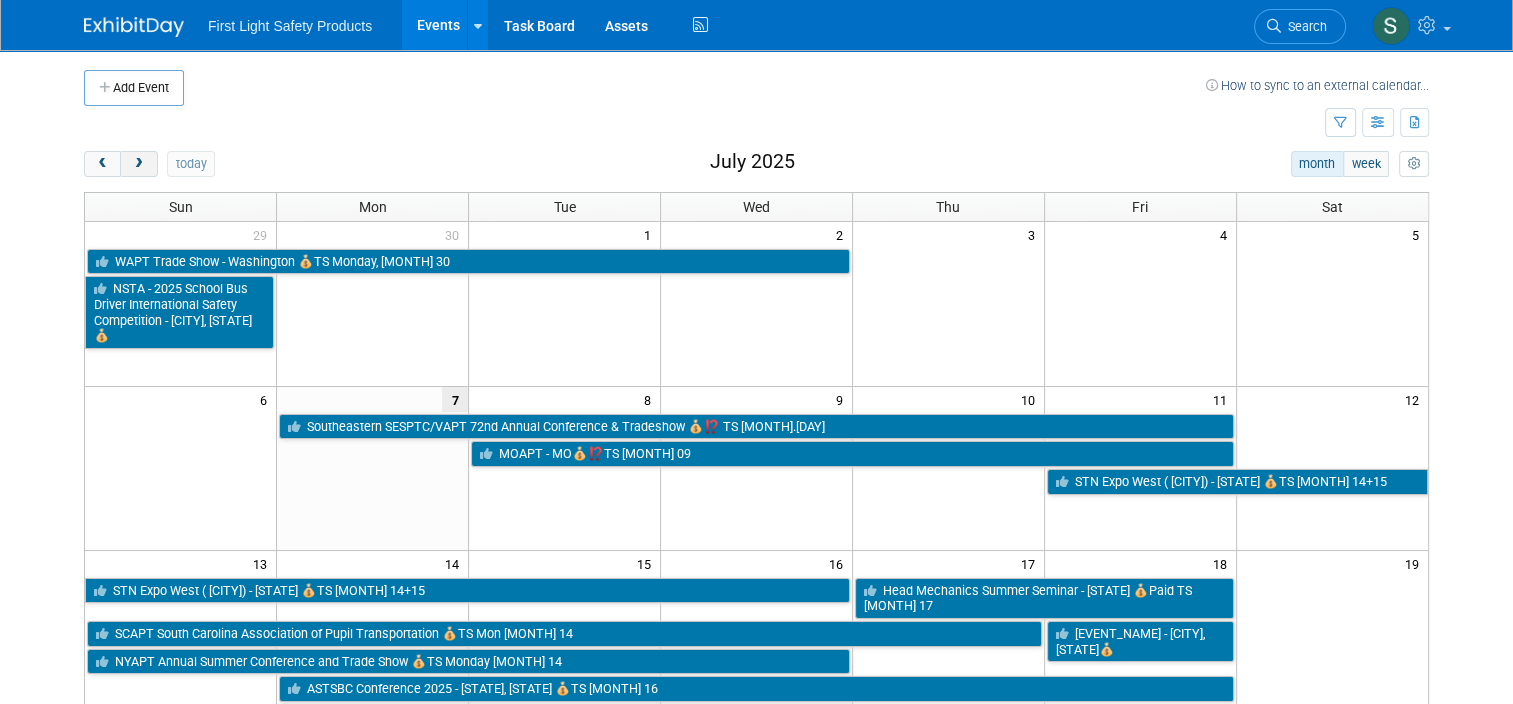 click at bounding box center [138, 164] 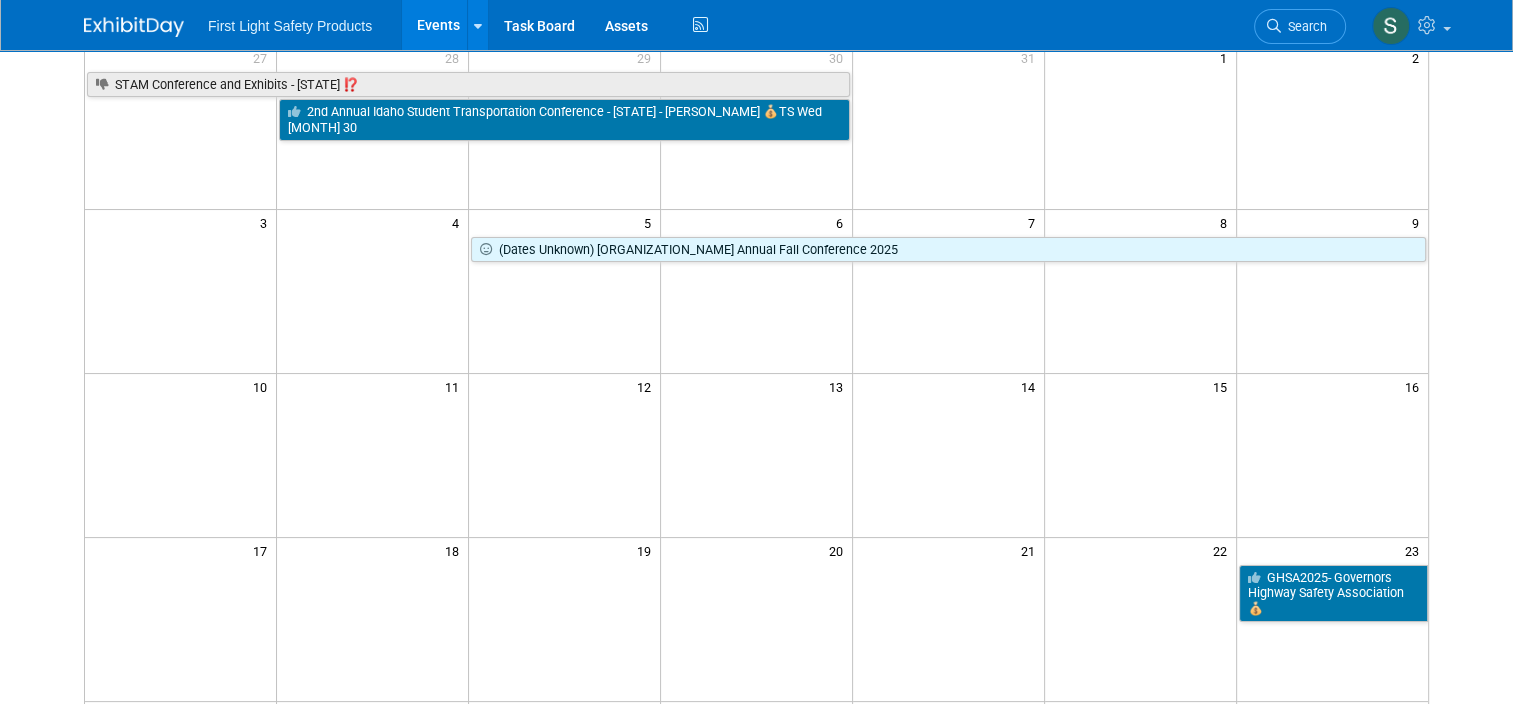 scroll, scrollTop: 100, scrollLeft: 0, axis: vertical 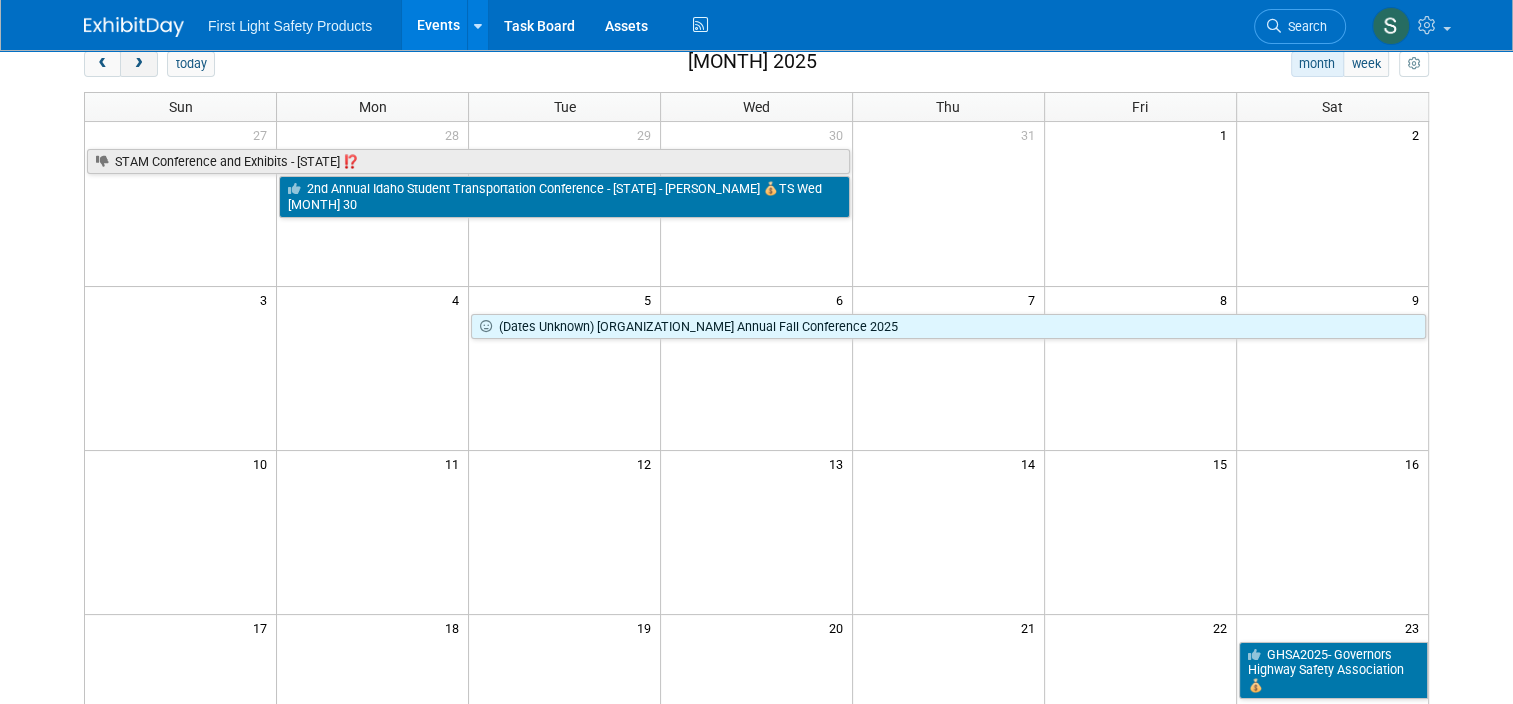 click at bounding box center [138, 64] 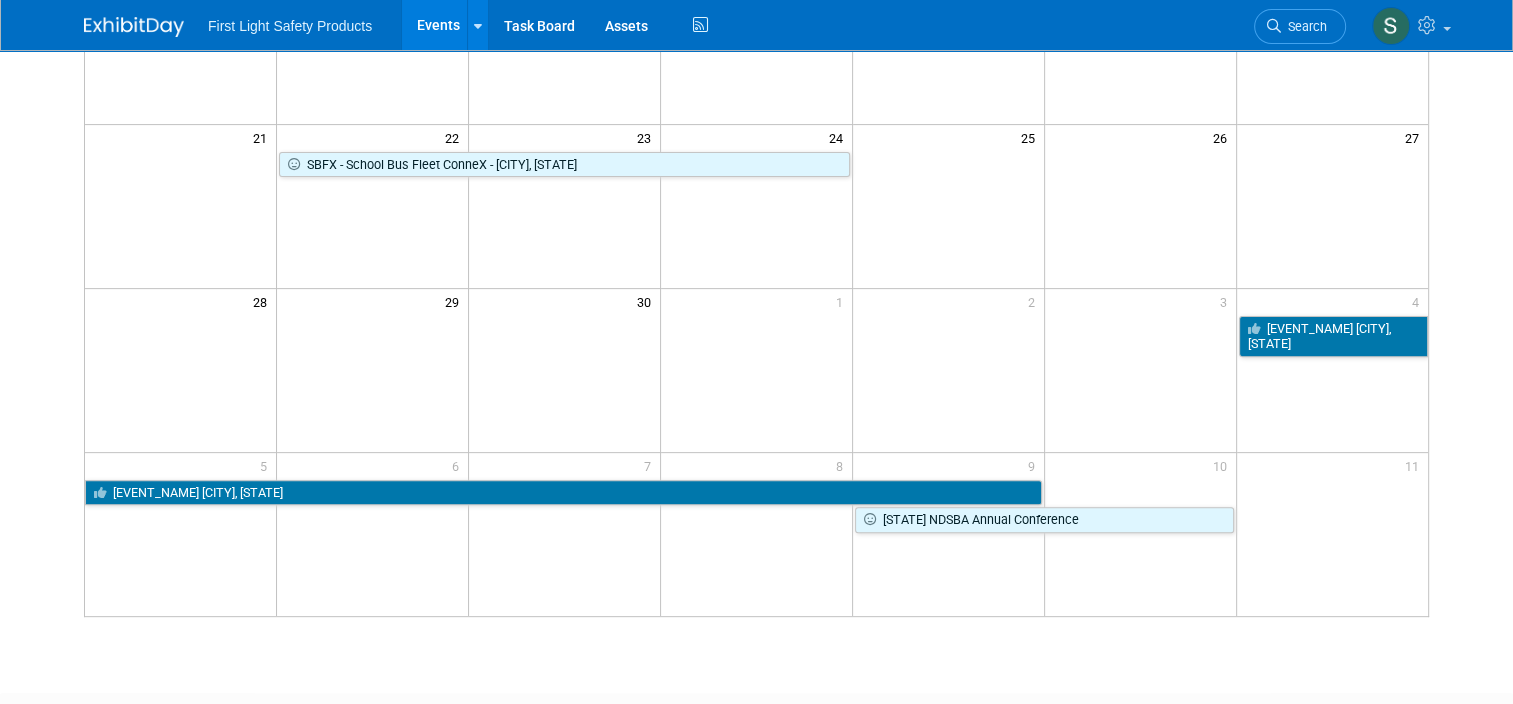scroll, scrollTop: 700, scrollLeft: 0, axis: vertical 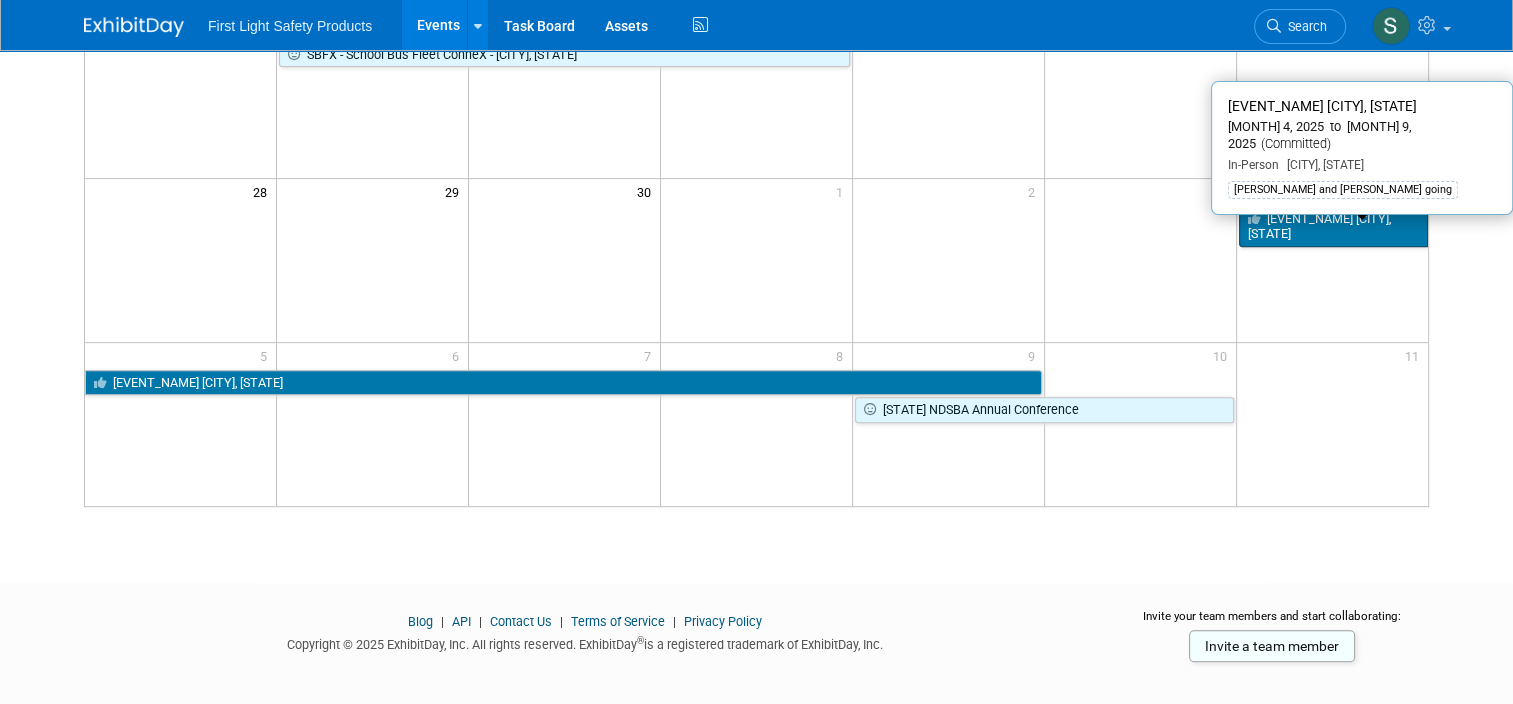click on "[EVENT_NAME] [CITY], [STATE]" at bounding box center [1333, 226] 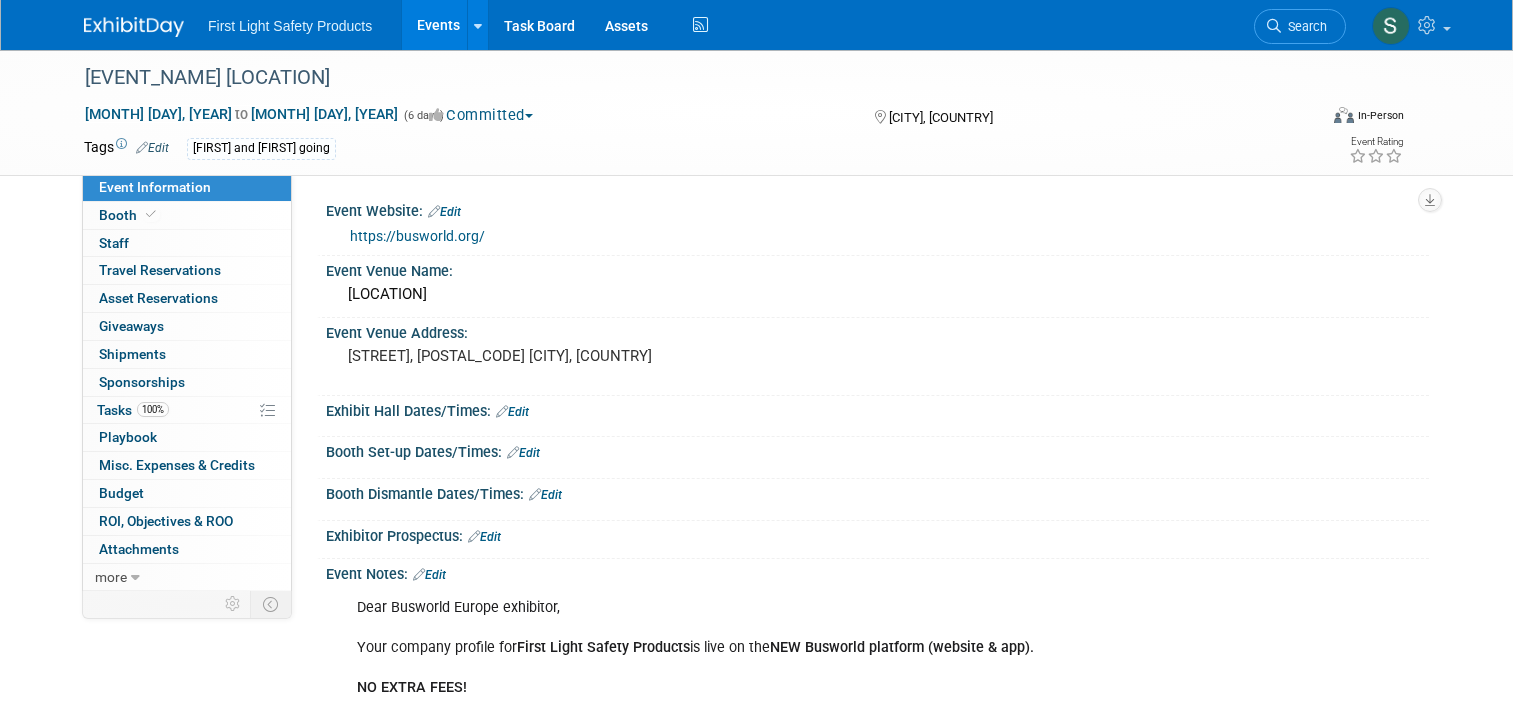 scroll, scrollTop: 0, scrollLeft: 0, axis: both 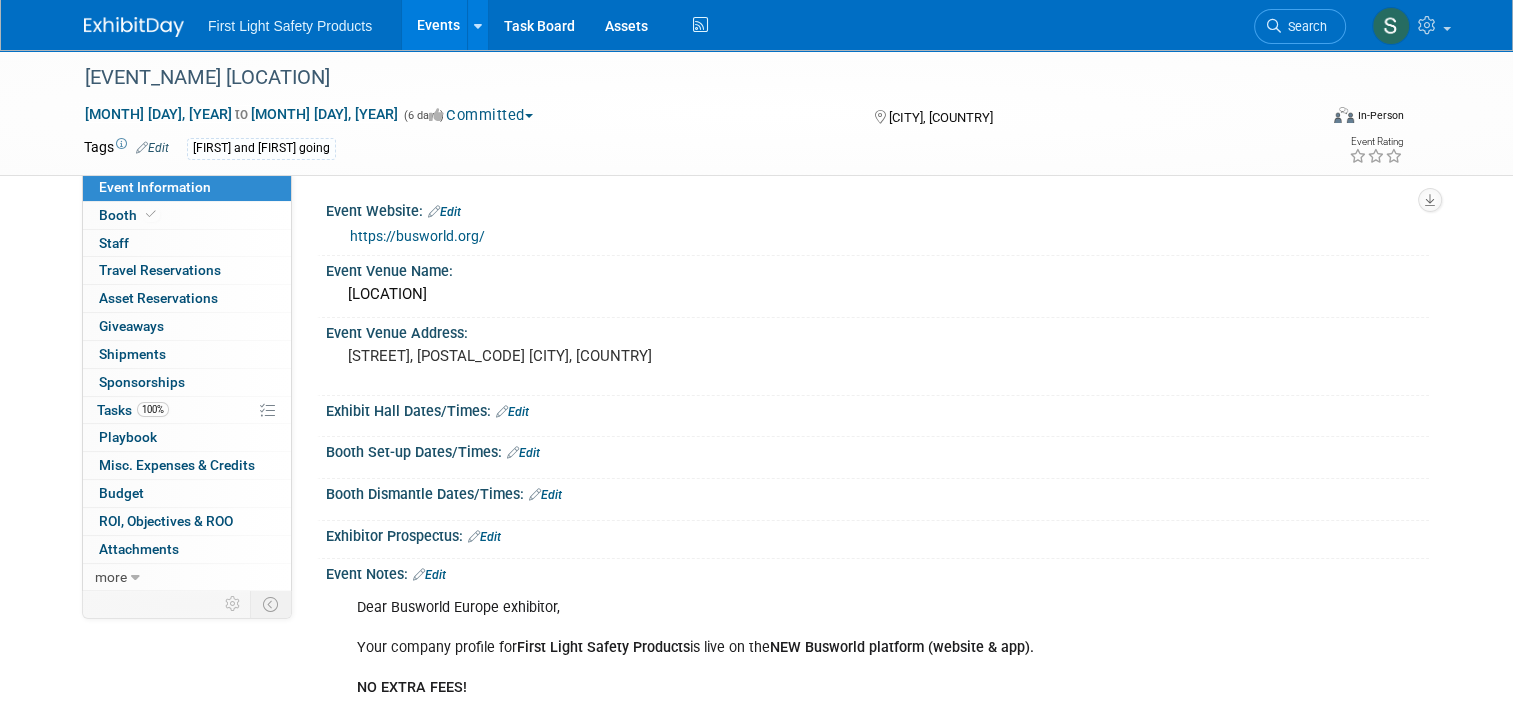 click on "https://busworld.org/" at bounding box center (417, 236) 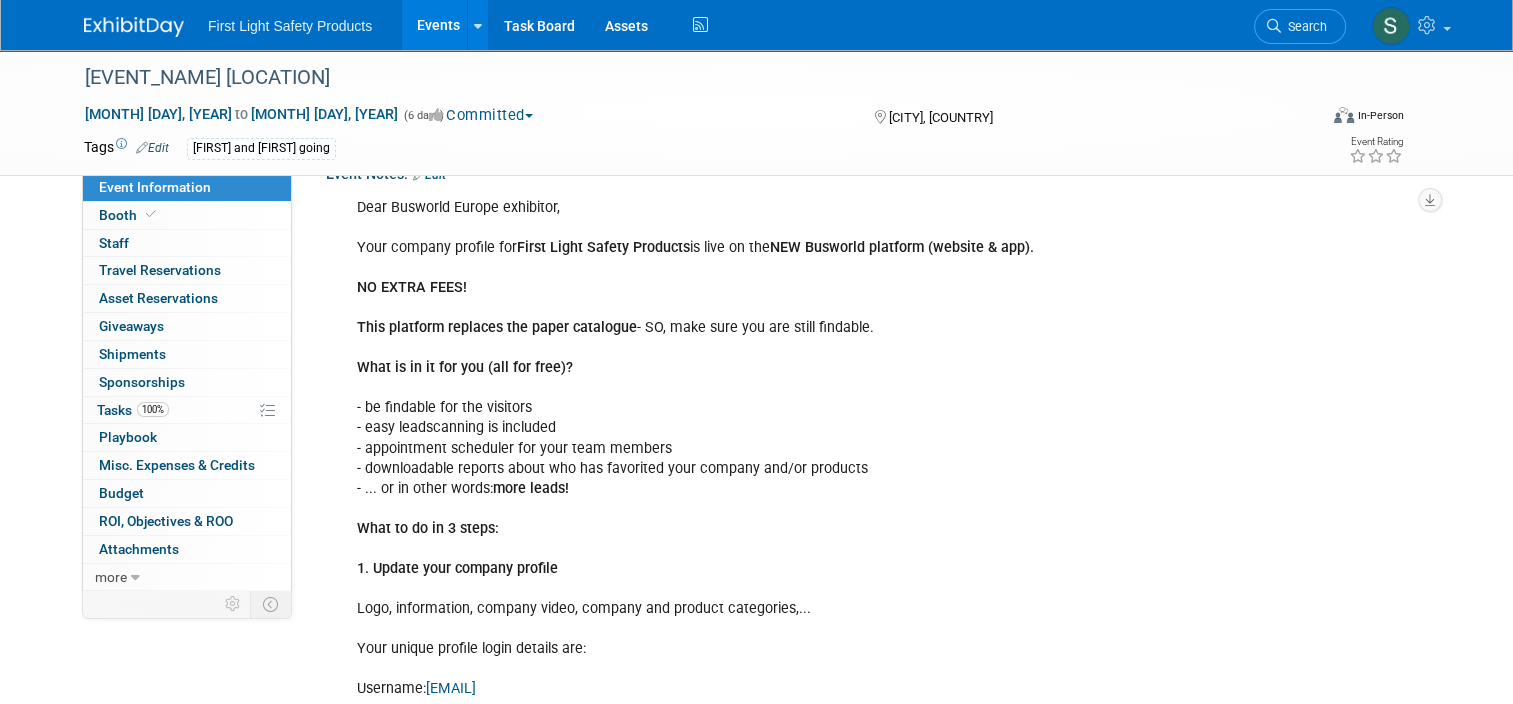 scroll, scrollTop: 700, scrollLeft: 0, axis: vertical 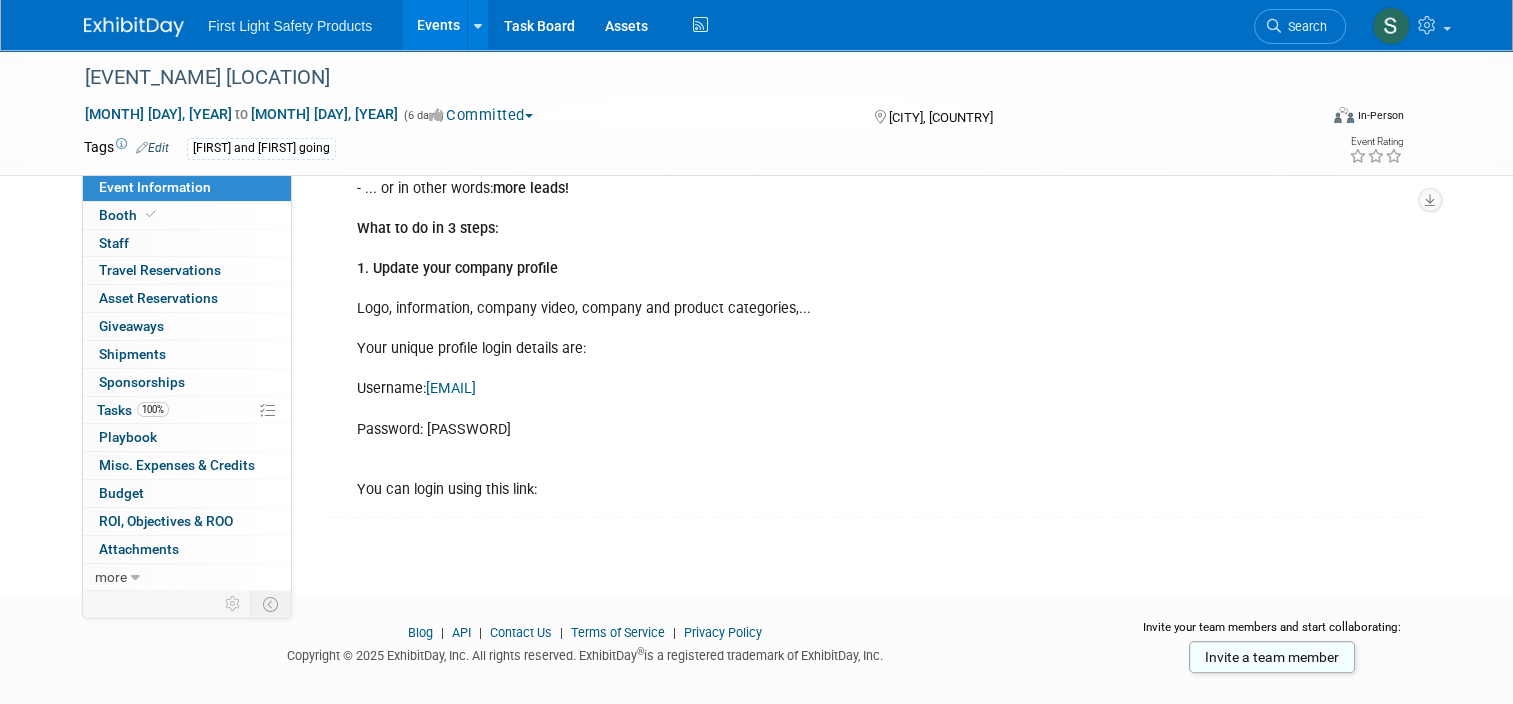 drag, startPoint x: 651, startPoint y: 383, endPoint x: 418, endPoint y: 385, distance: 233.00859 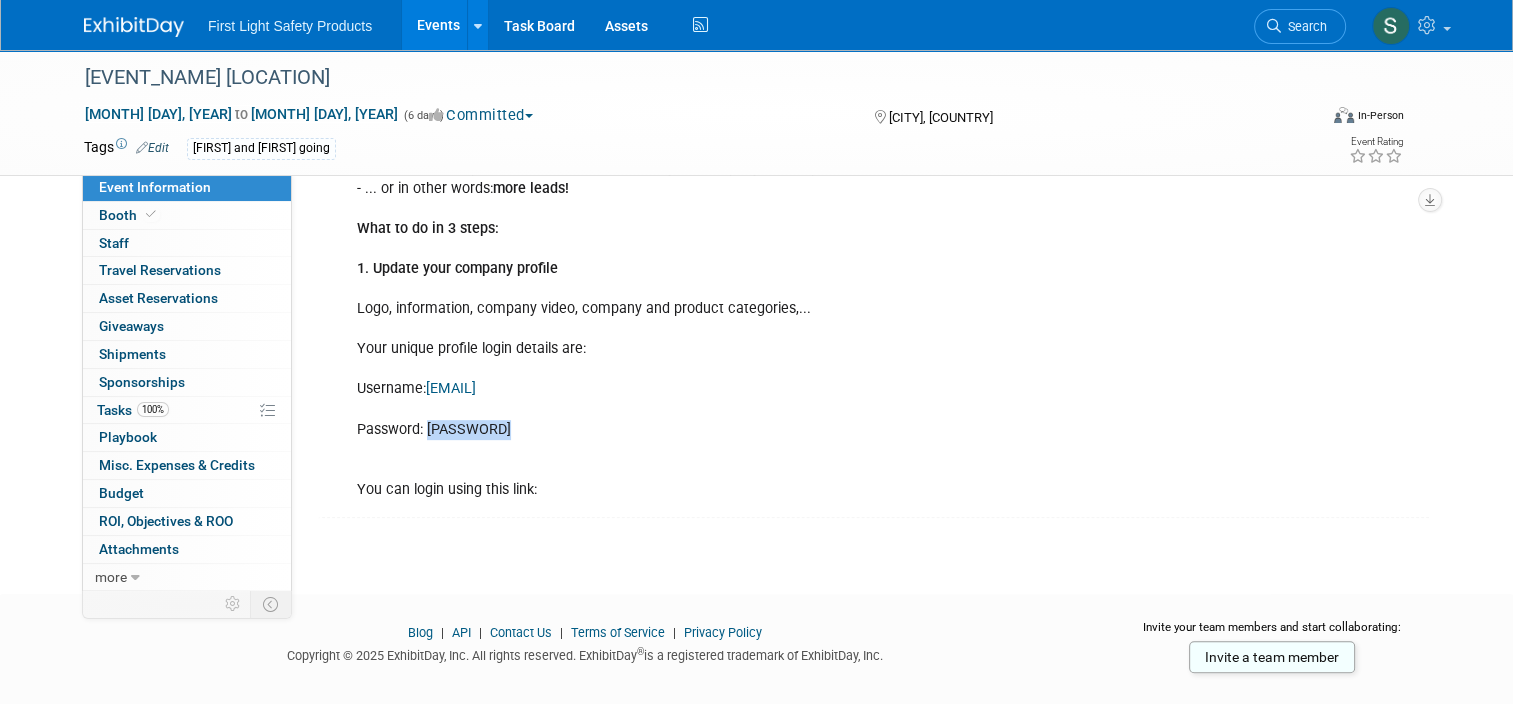 drag, startPoint x: 496, startPoint y: 427, endPoint x: 416, endPoint y: 430, distance: 80.05623 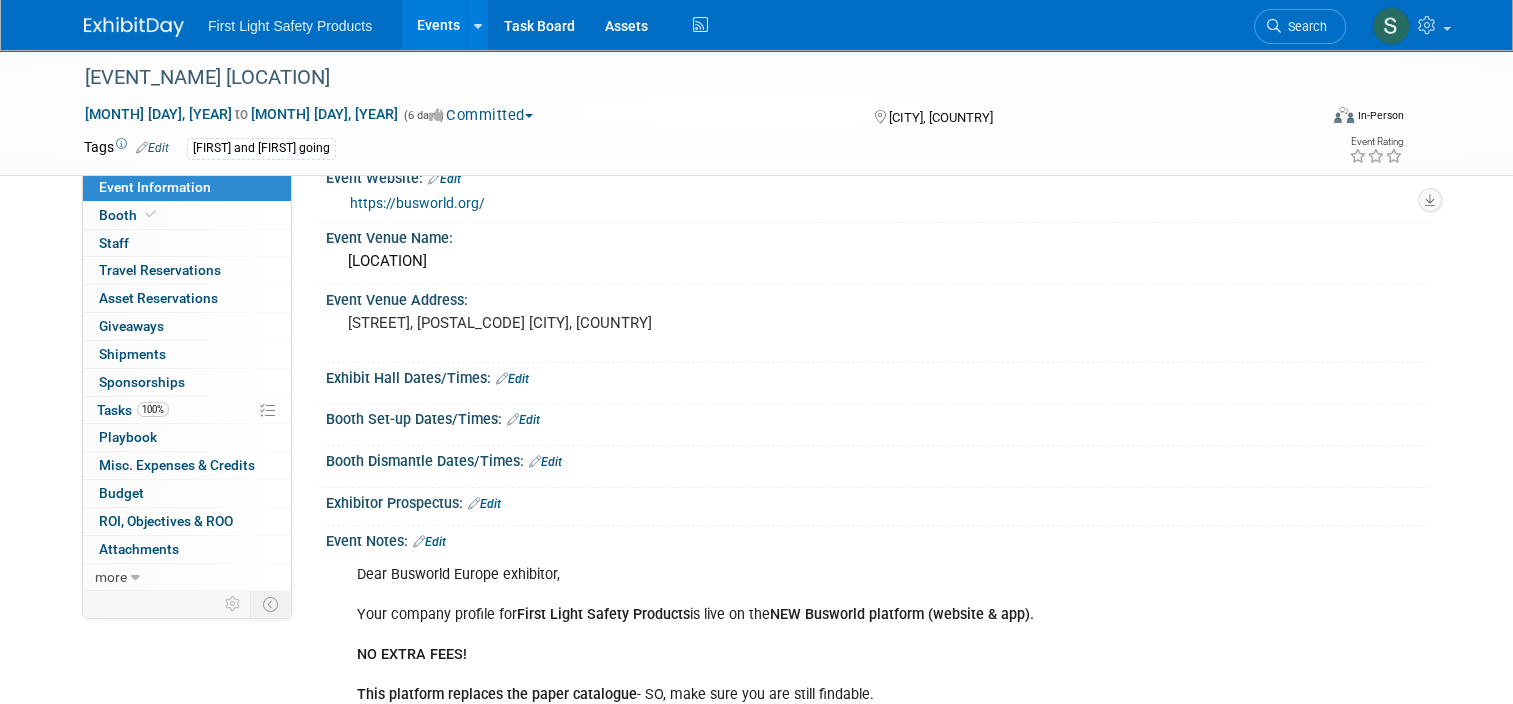 scroll, scrollTop: 0, scrollLeft: 0, axis: both 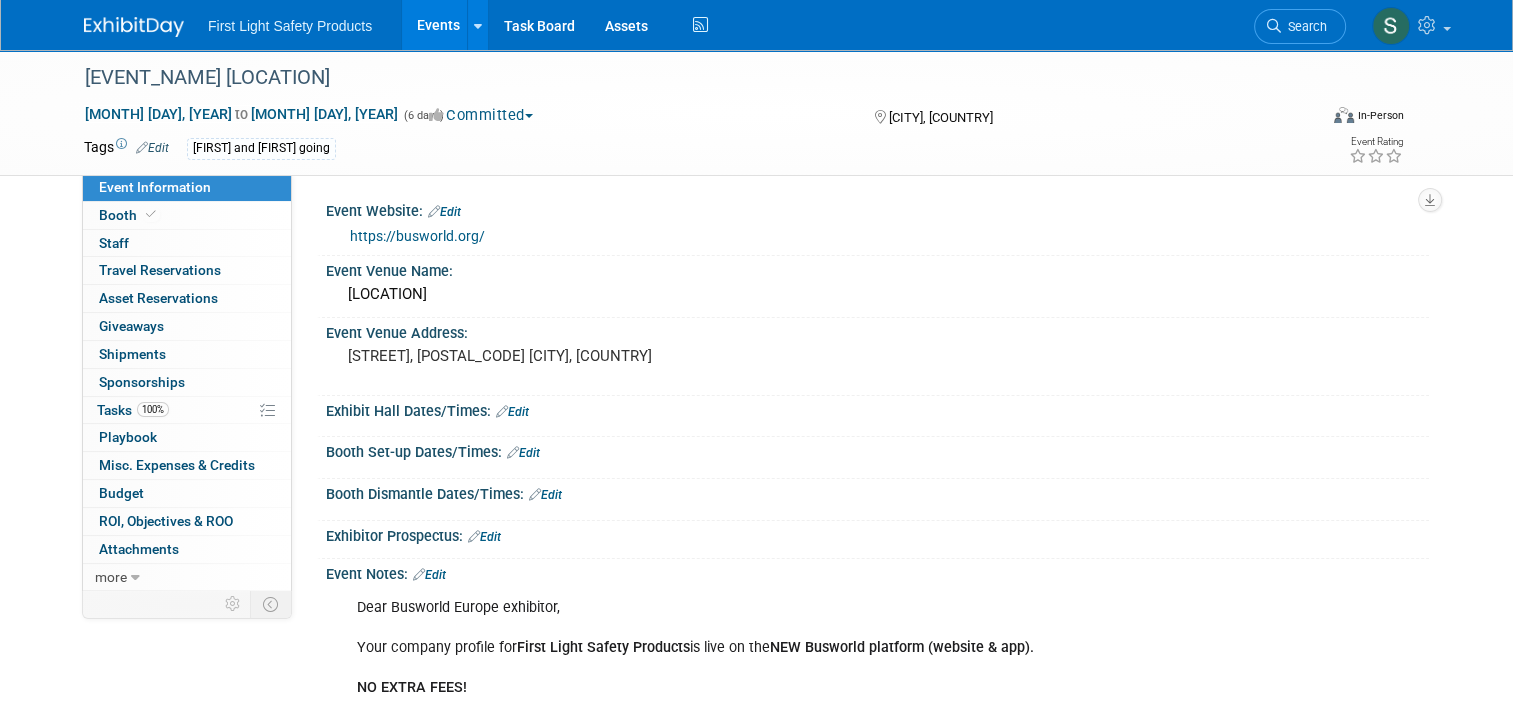 click on "Events" at bounding box center [438, 25] 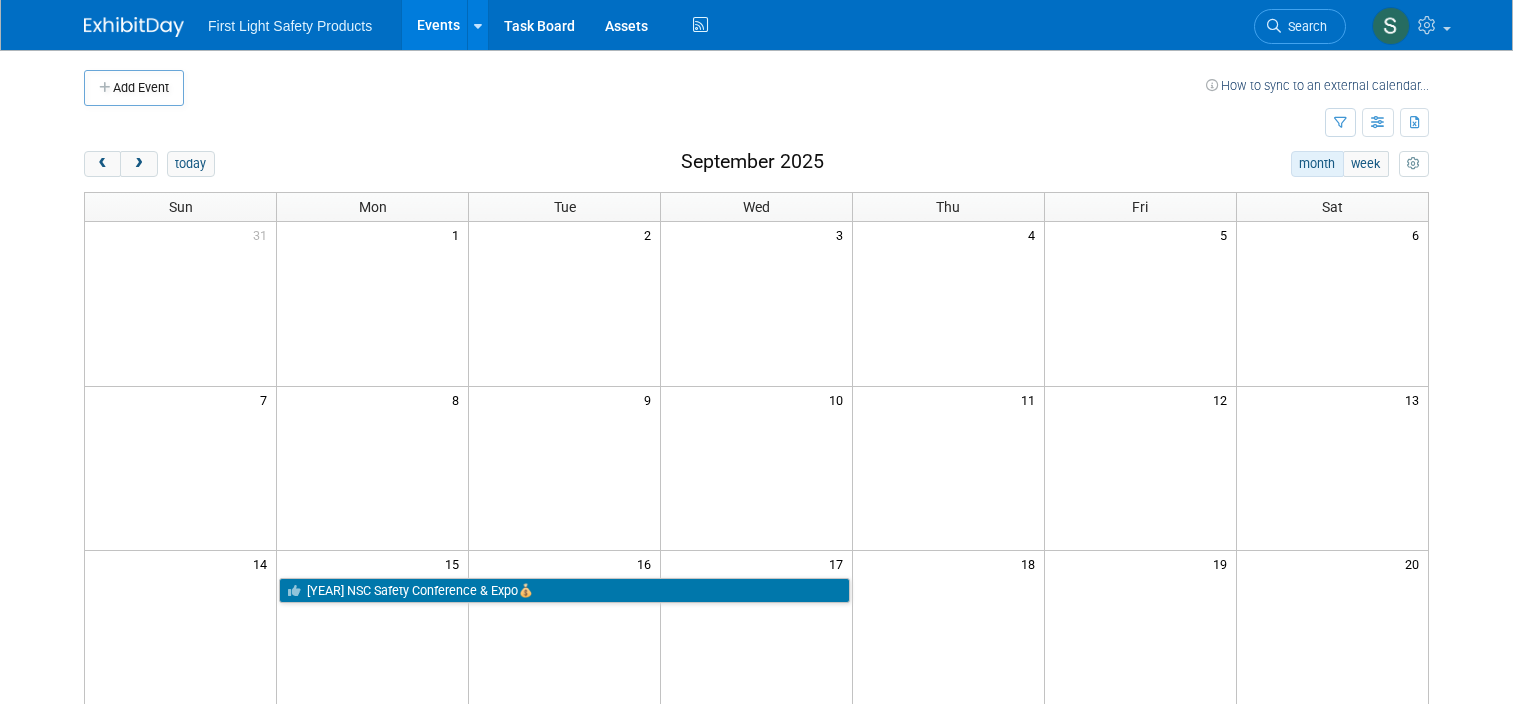 scroll, scrollTop: 0, scrollLeft: 0, axis: both 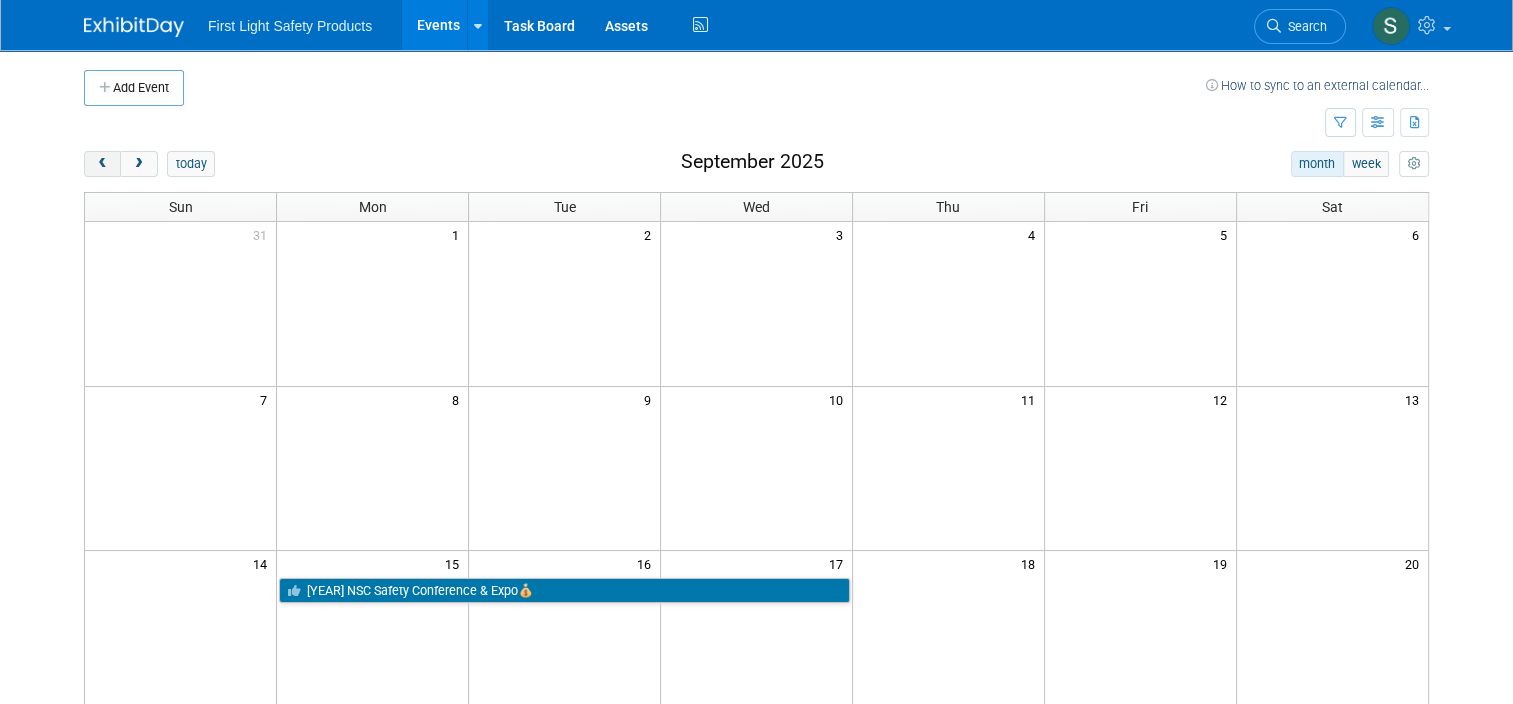 click at bounding box center [102, 164] 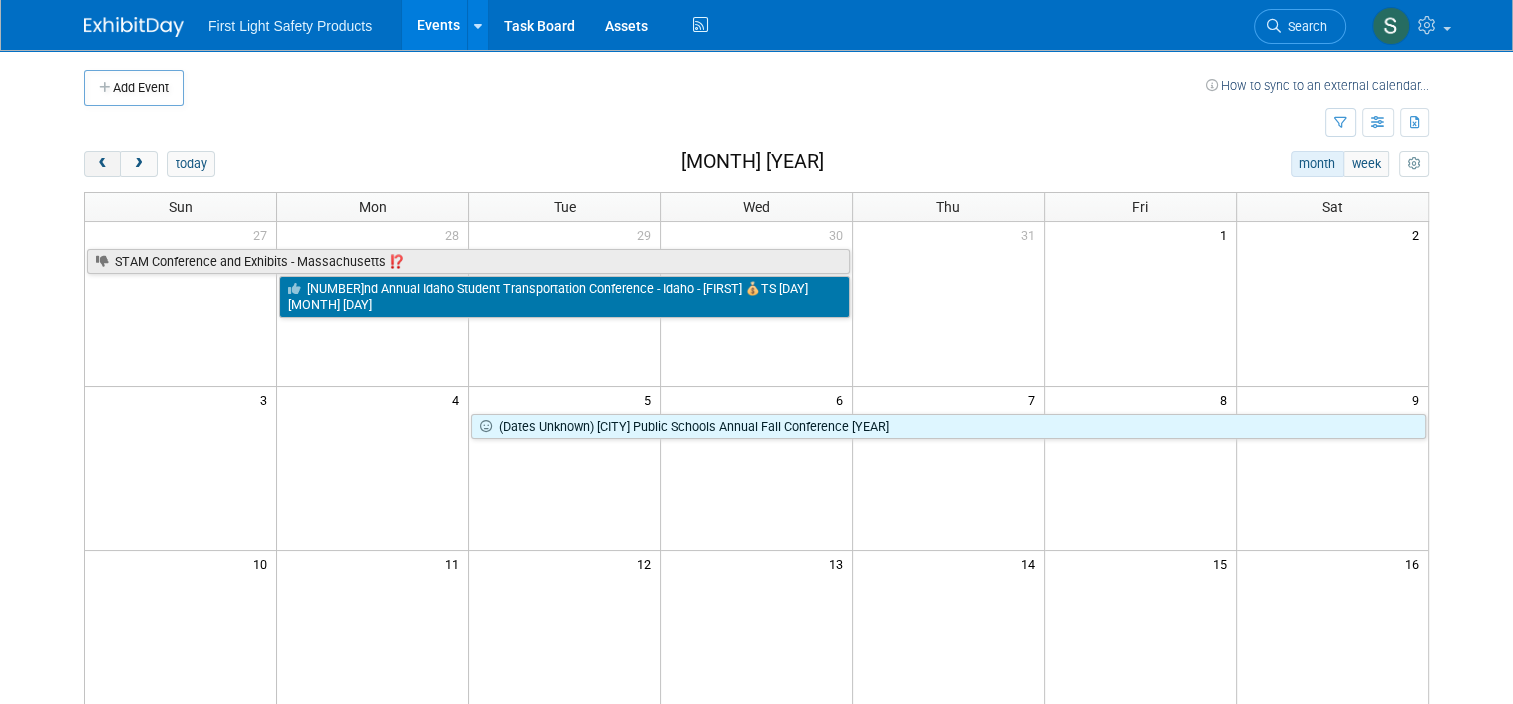 click at bounding box center [102, 164] 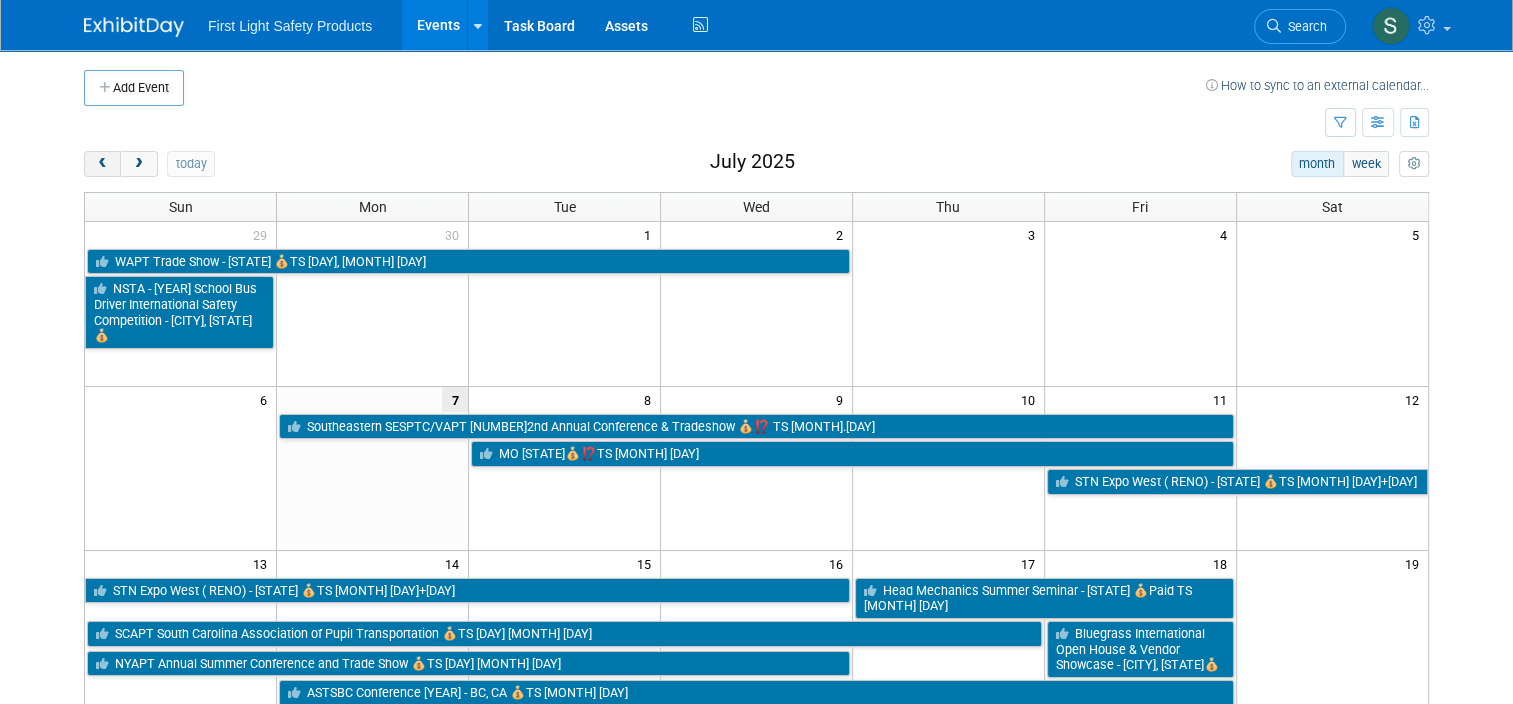 click at bounding box center (102, 164) 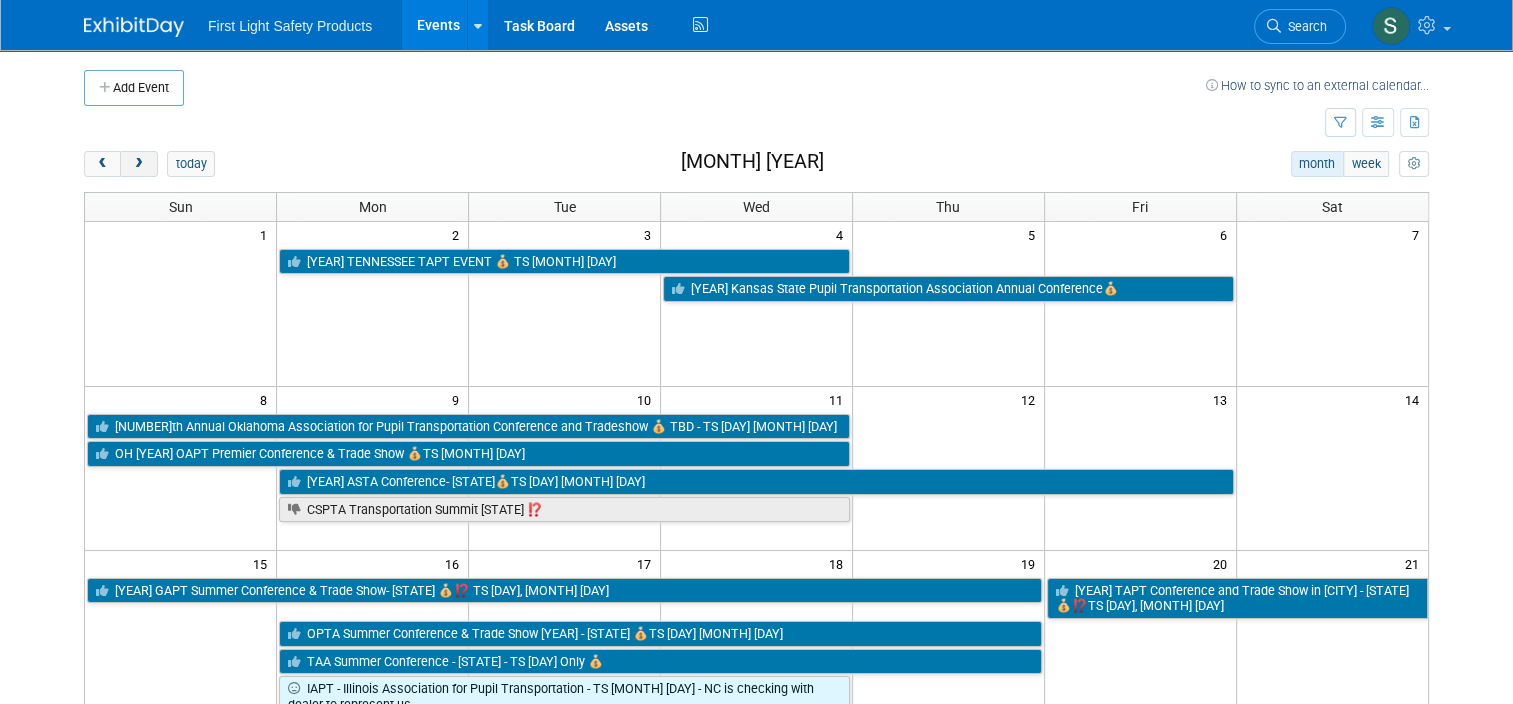 click at bounding box center [138, 164] 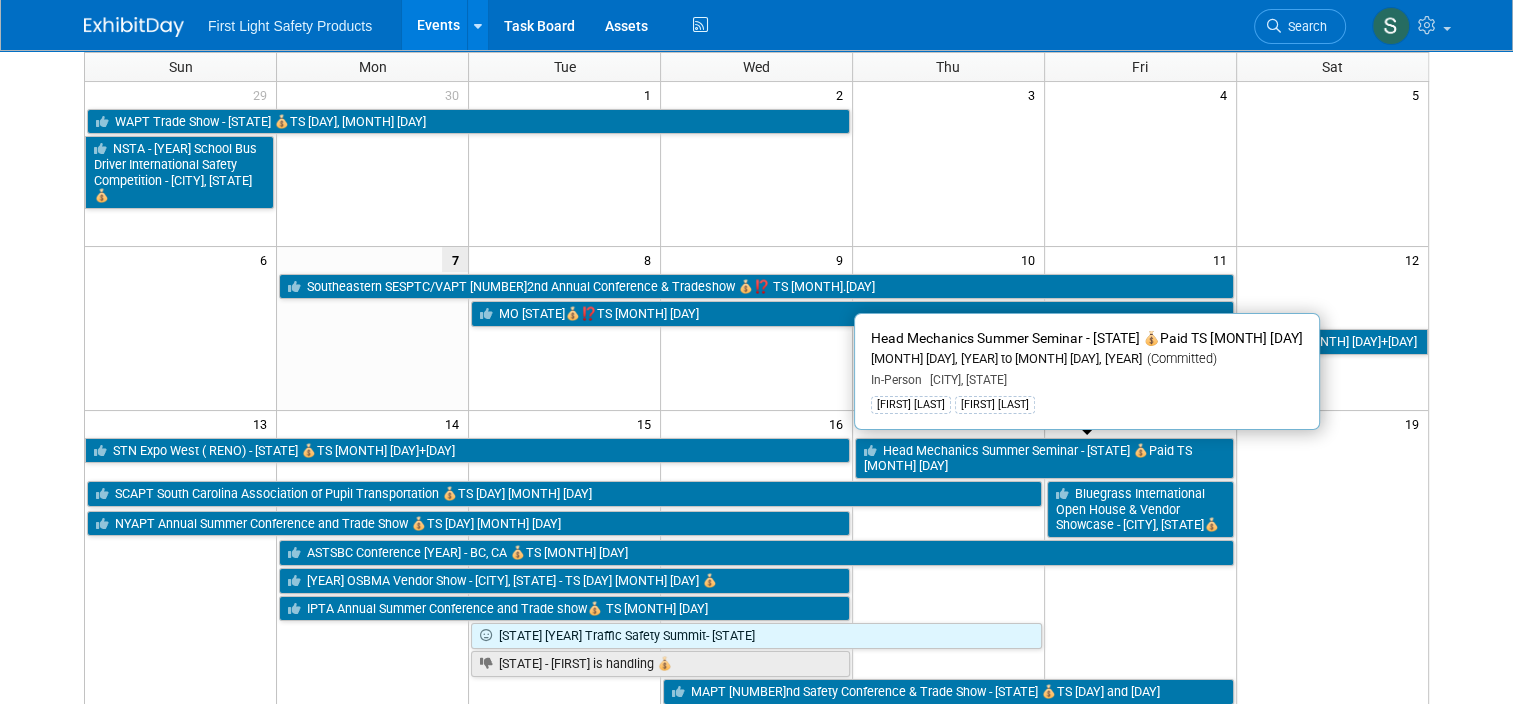 scroll, scrollTop: 300, scrollLeft: 0, axis: vertical 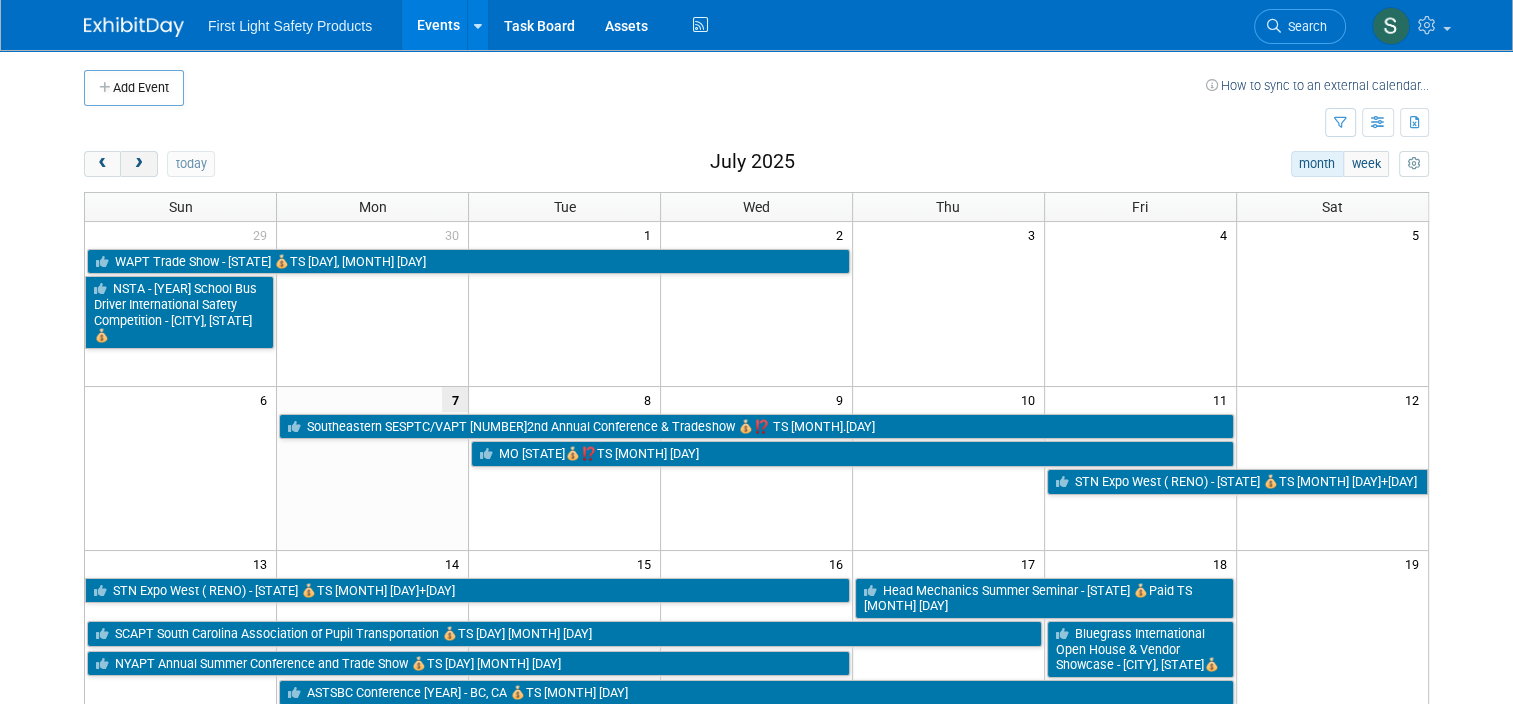 click at bounding box center [138, 164] 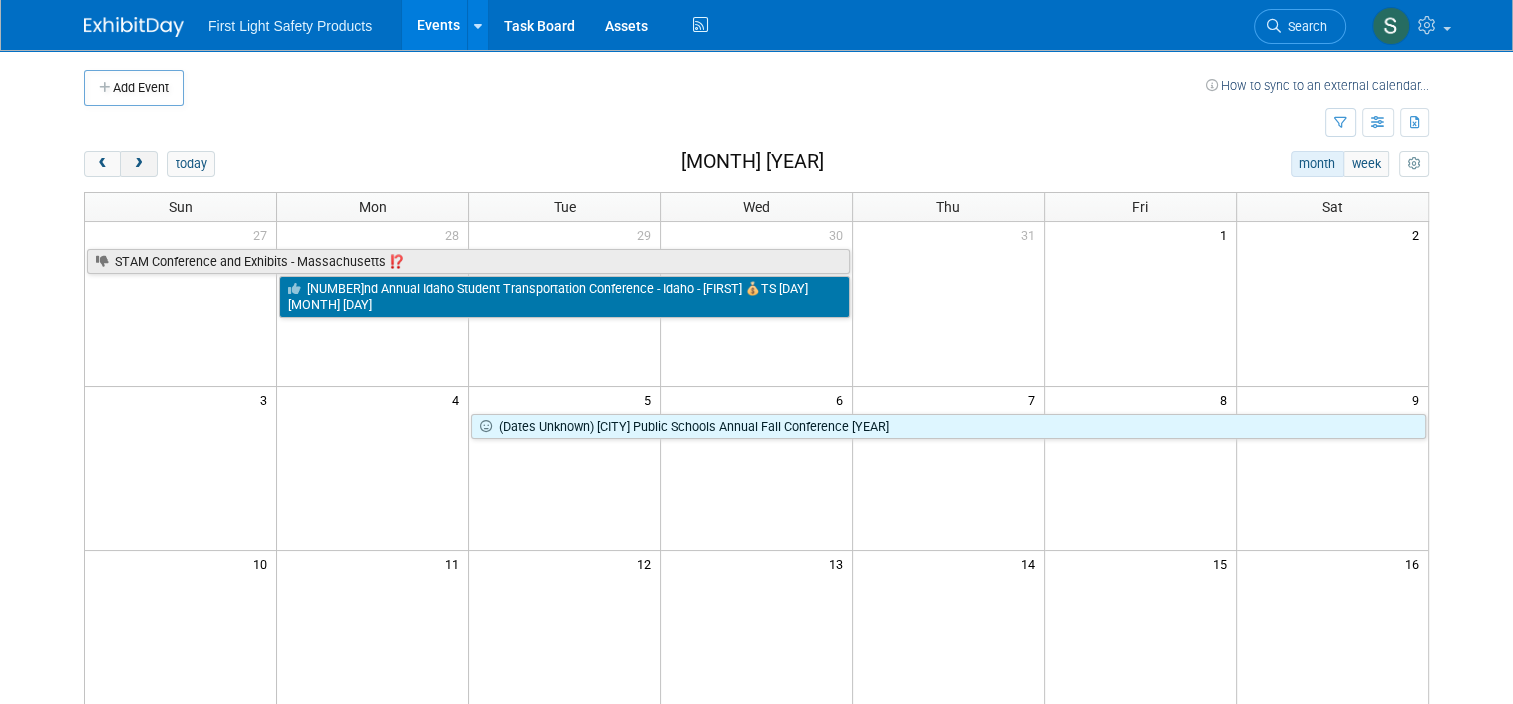 click at bounding box center [138, 164] 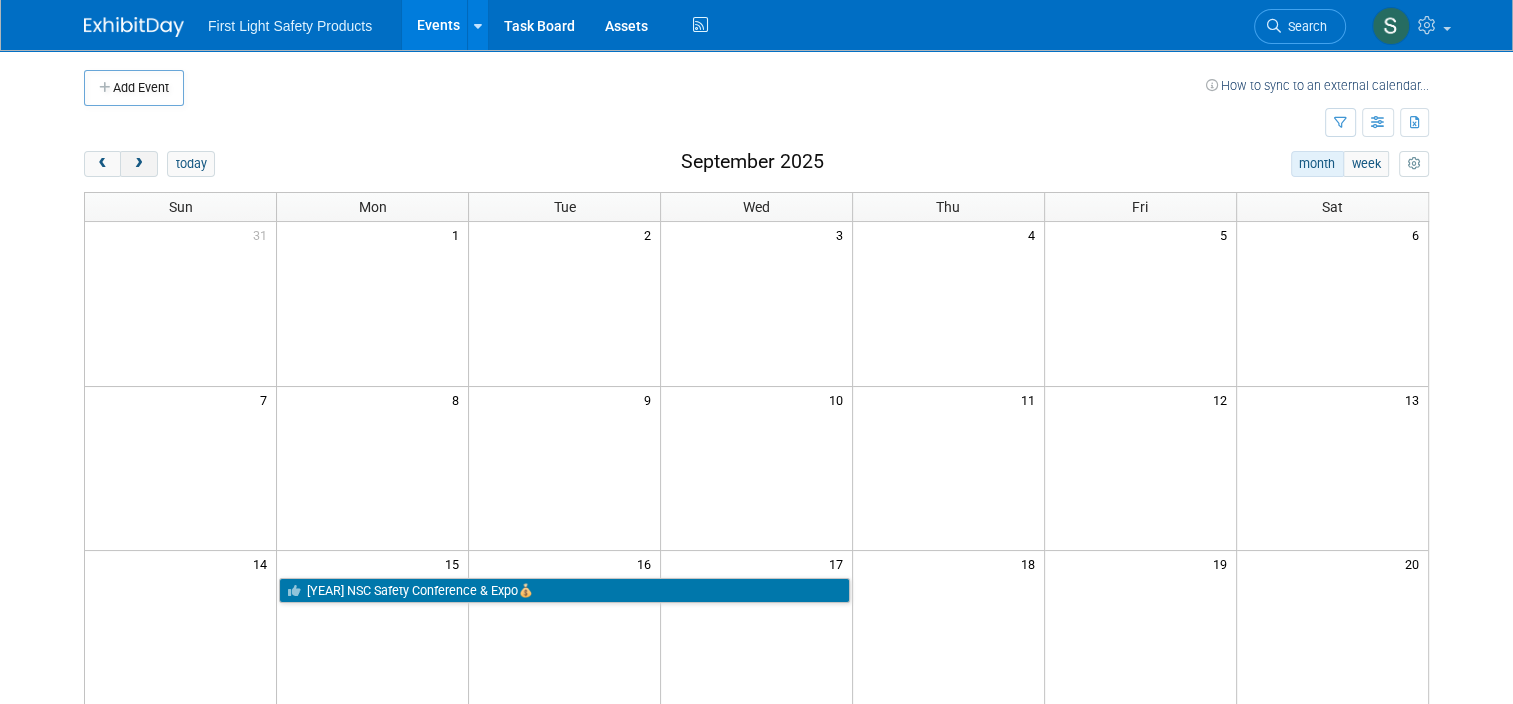 click at bounding box center [138, 164] 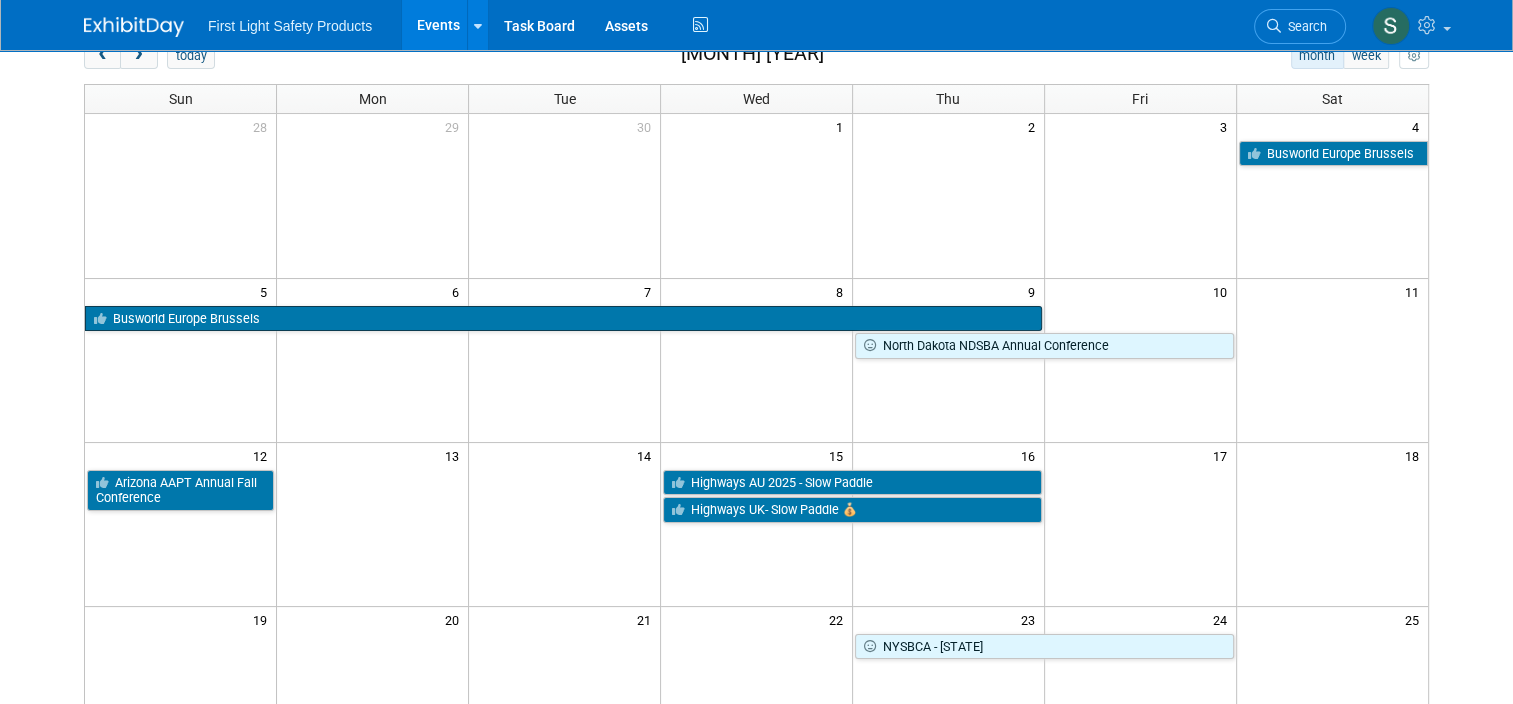scroll, scrollTop: 100, scrollLeft: 0, axis: vertical 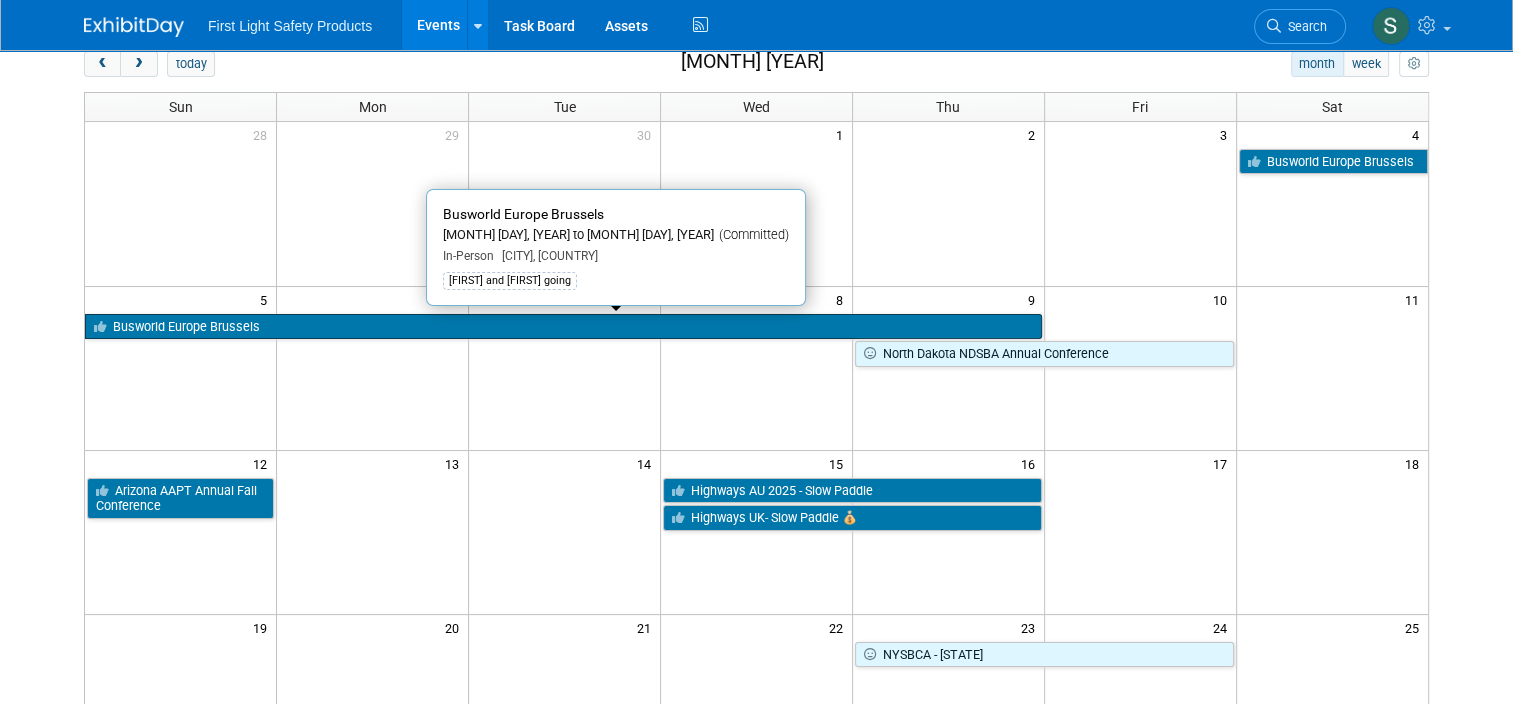 click on "Busworld Europe Brussels" at bounding box center [563, 327] 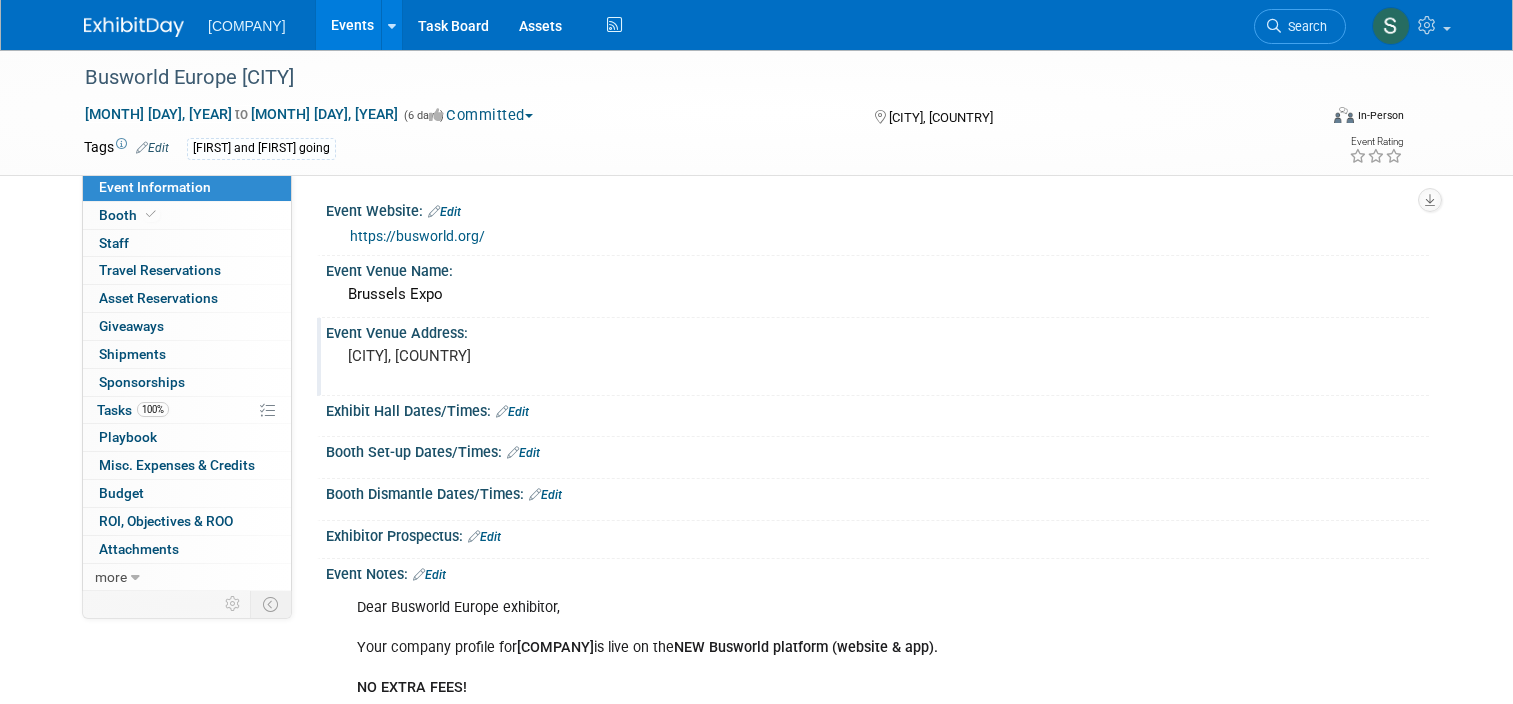 scroll, scrollTop: 0, scrollLeft: 0, axis: both 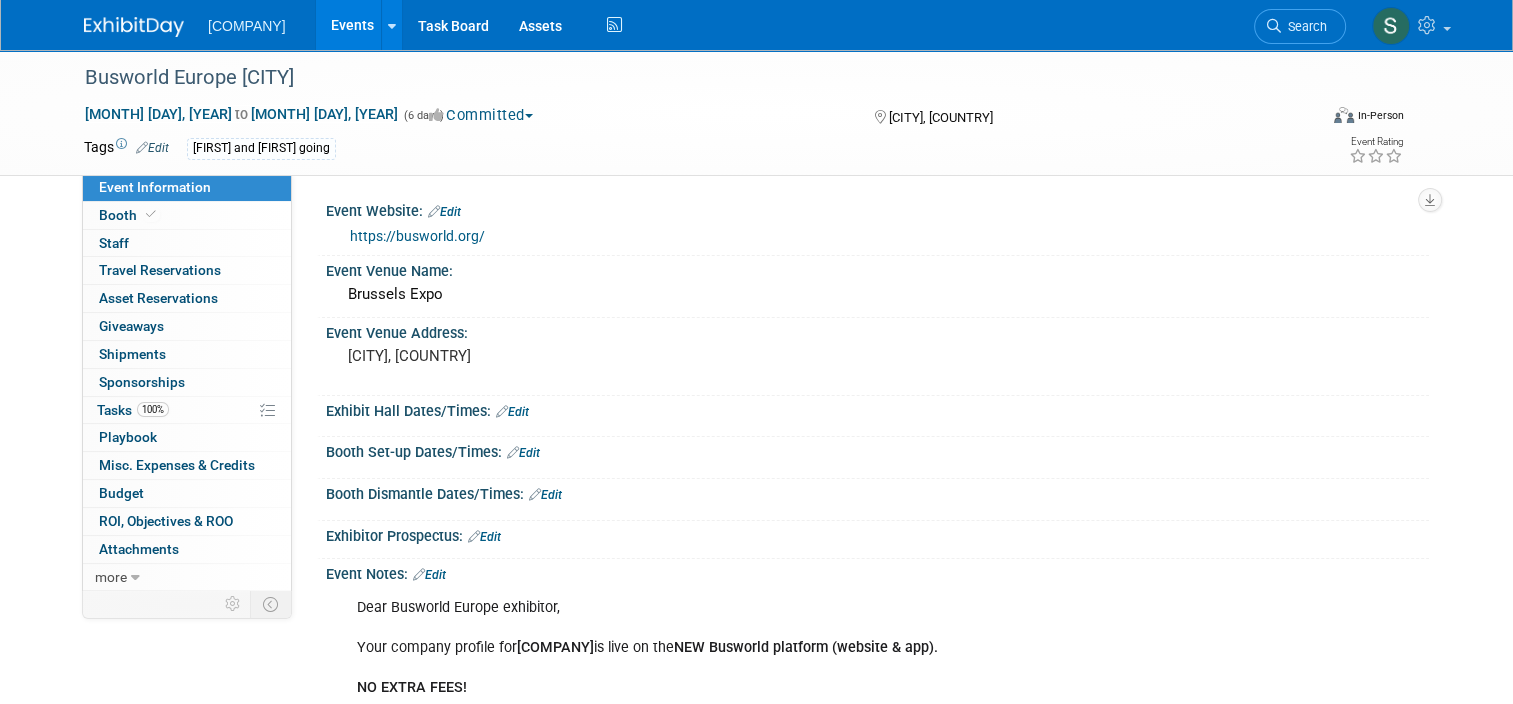 click on "https://busworld.org/" at bounding box center (417, 236) 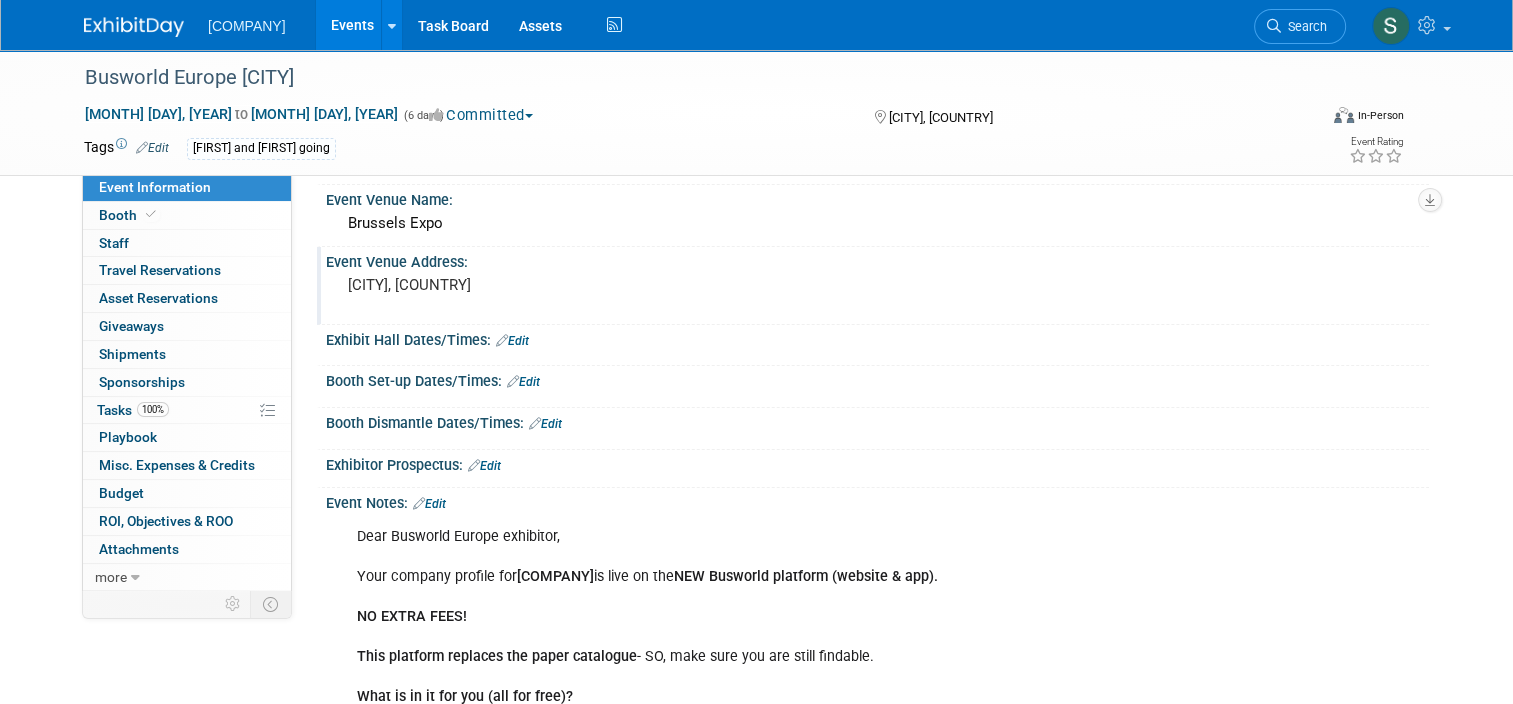 scroll, scrollTop: 0, scrollLeft: 0, axis: both 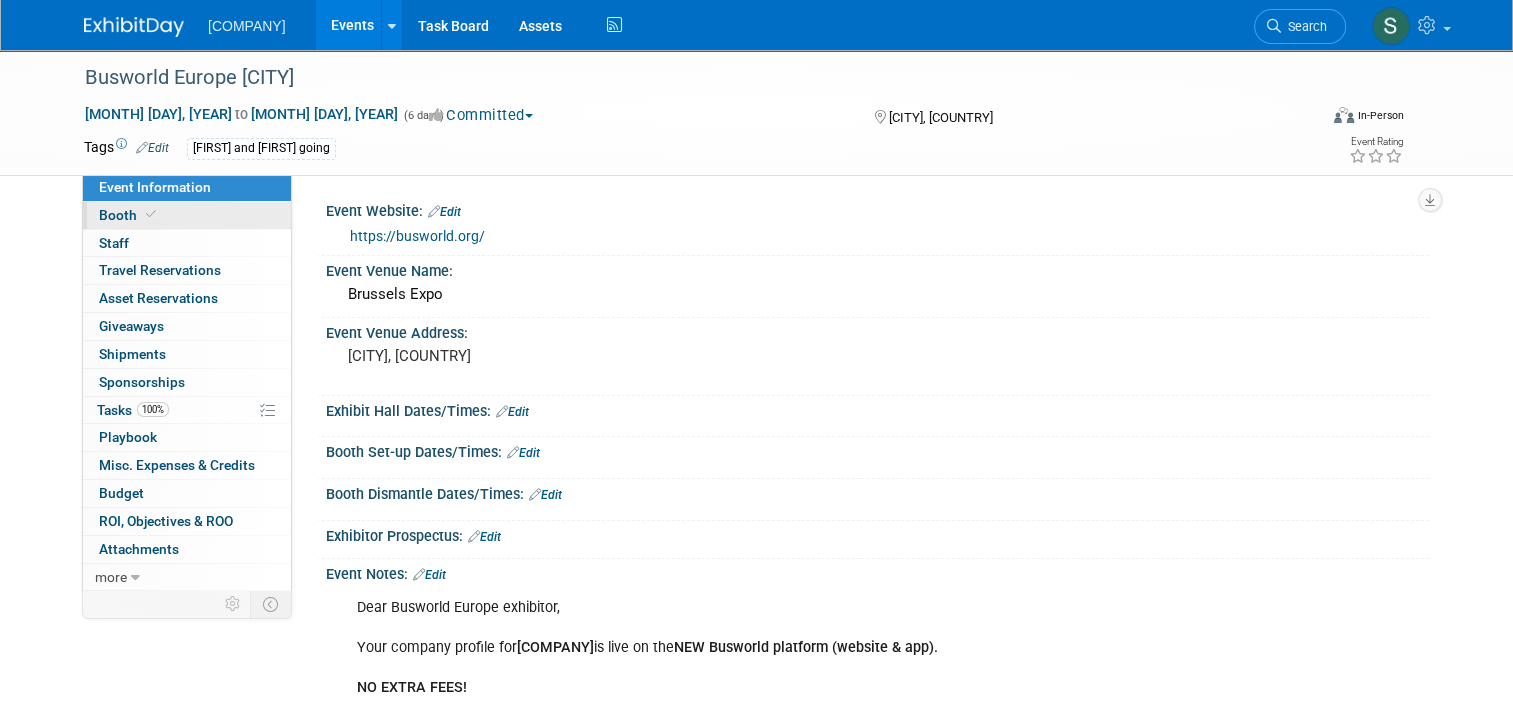 click on "Booth" at bounding box center [129, 215] 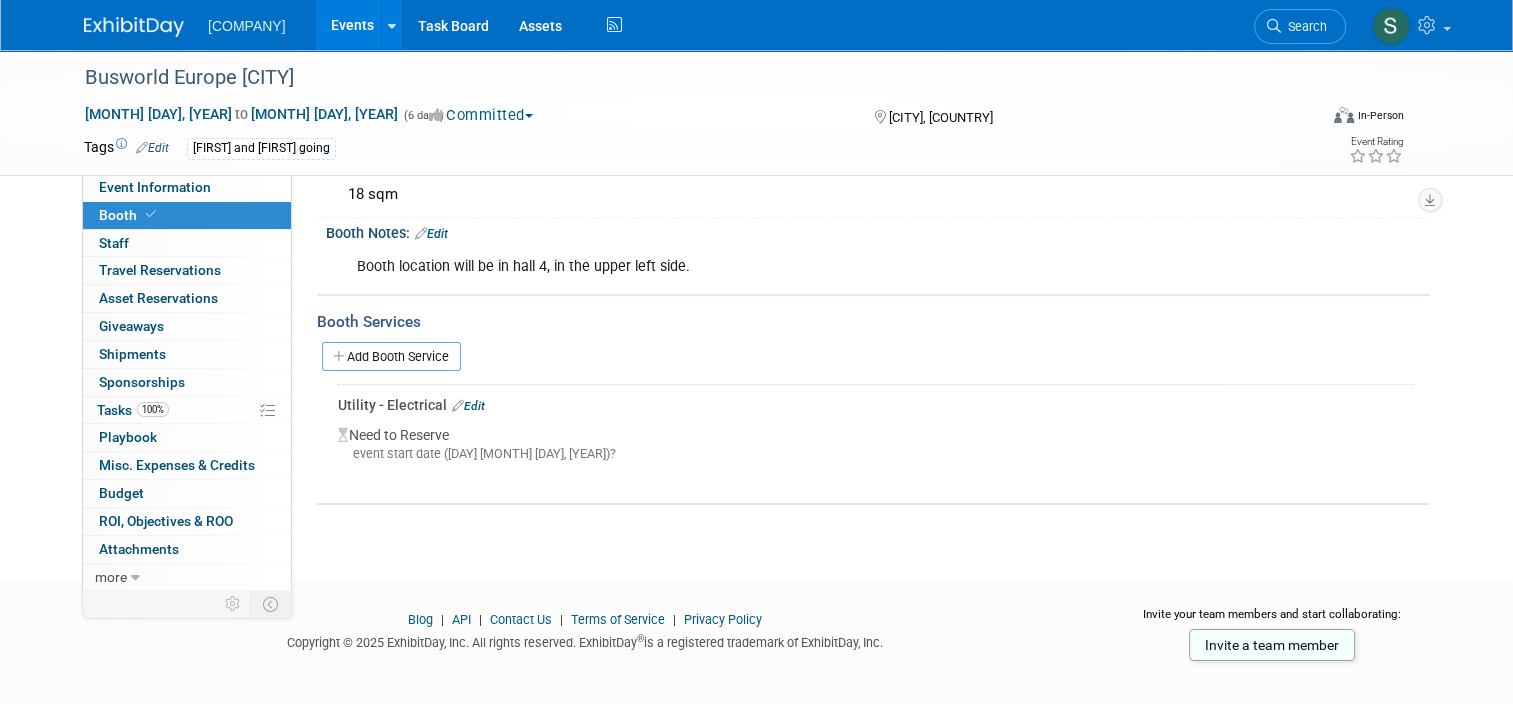 scroll, scrollTop: 200, scrollLeft: 0, axis: vertical 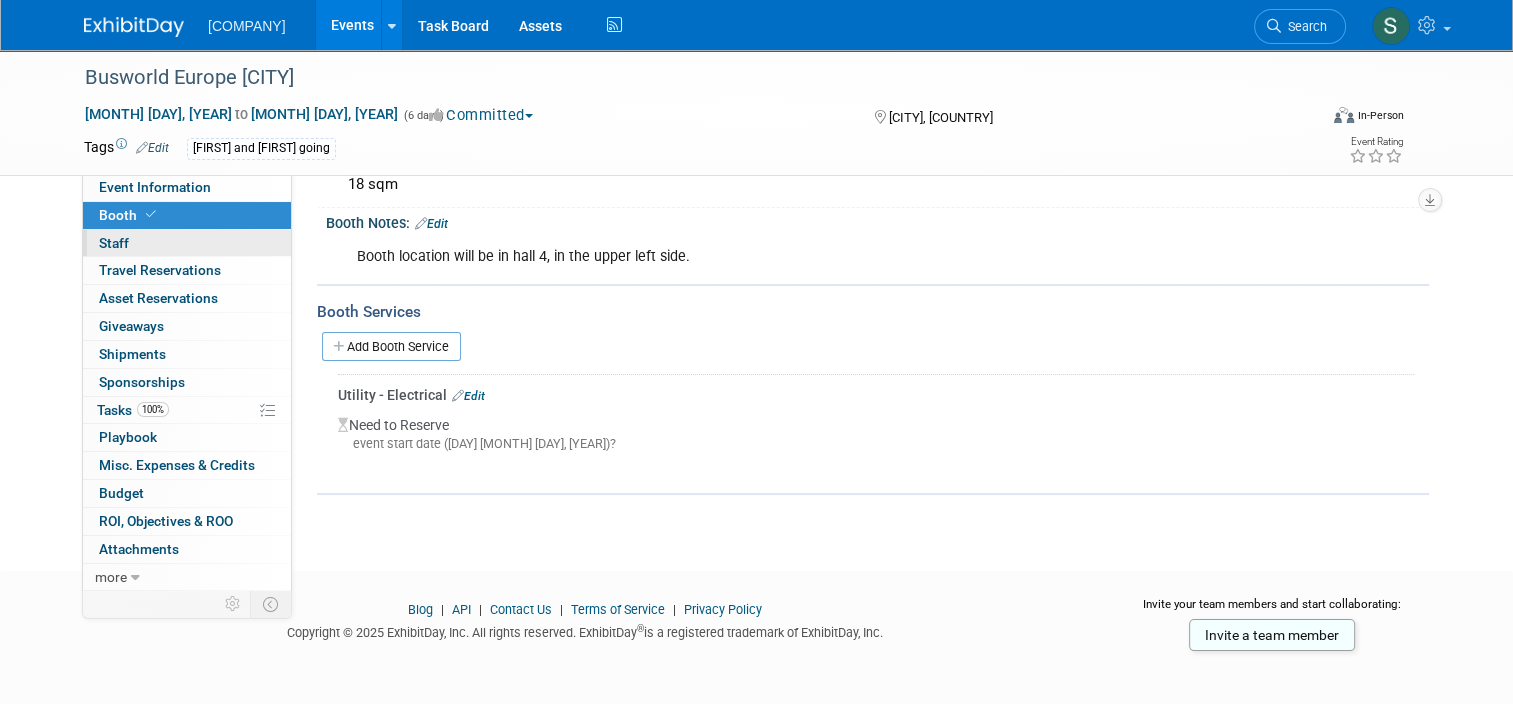 click on "0
Staff 0" at bounding box center (187, 243) 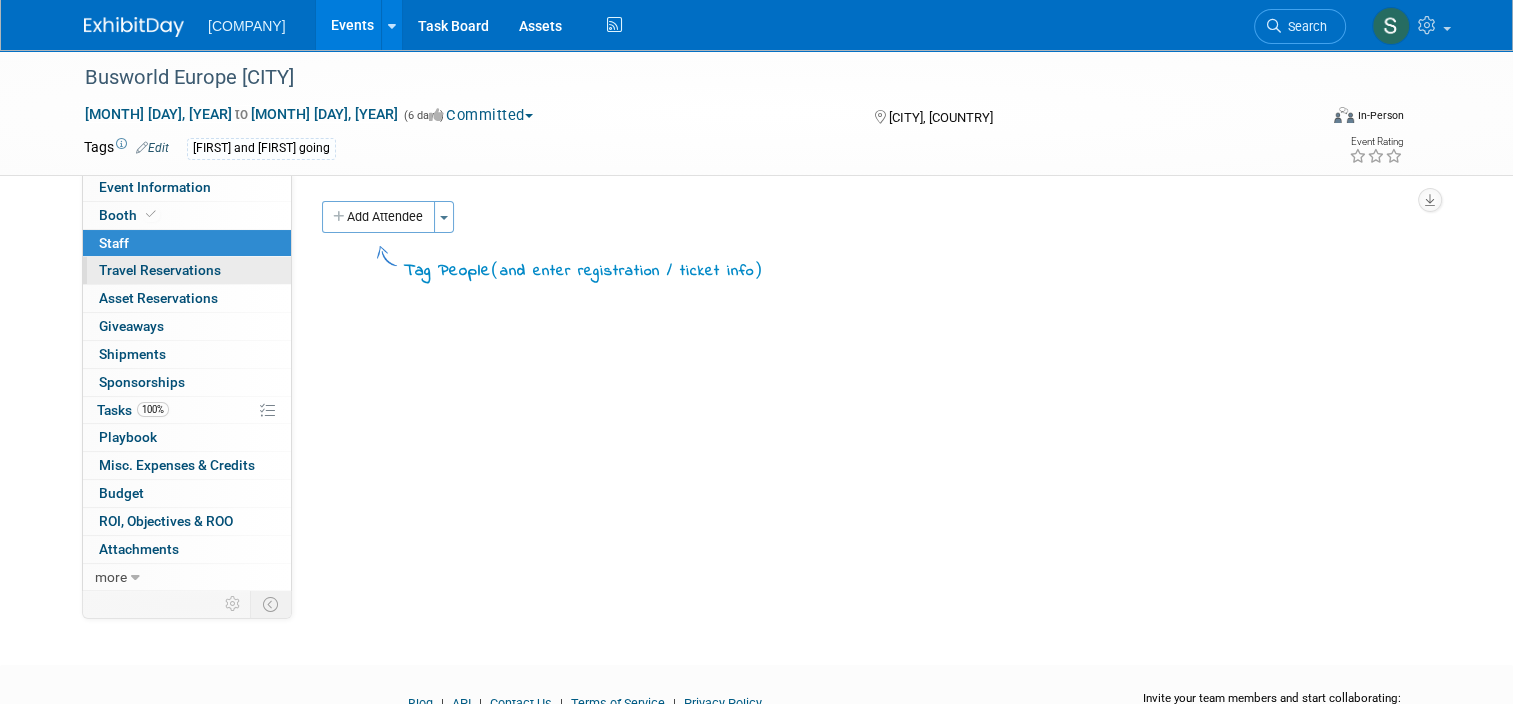 click on "Travel Reservations 0" at bounding box center (160, 270) 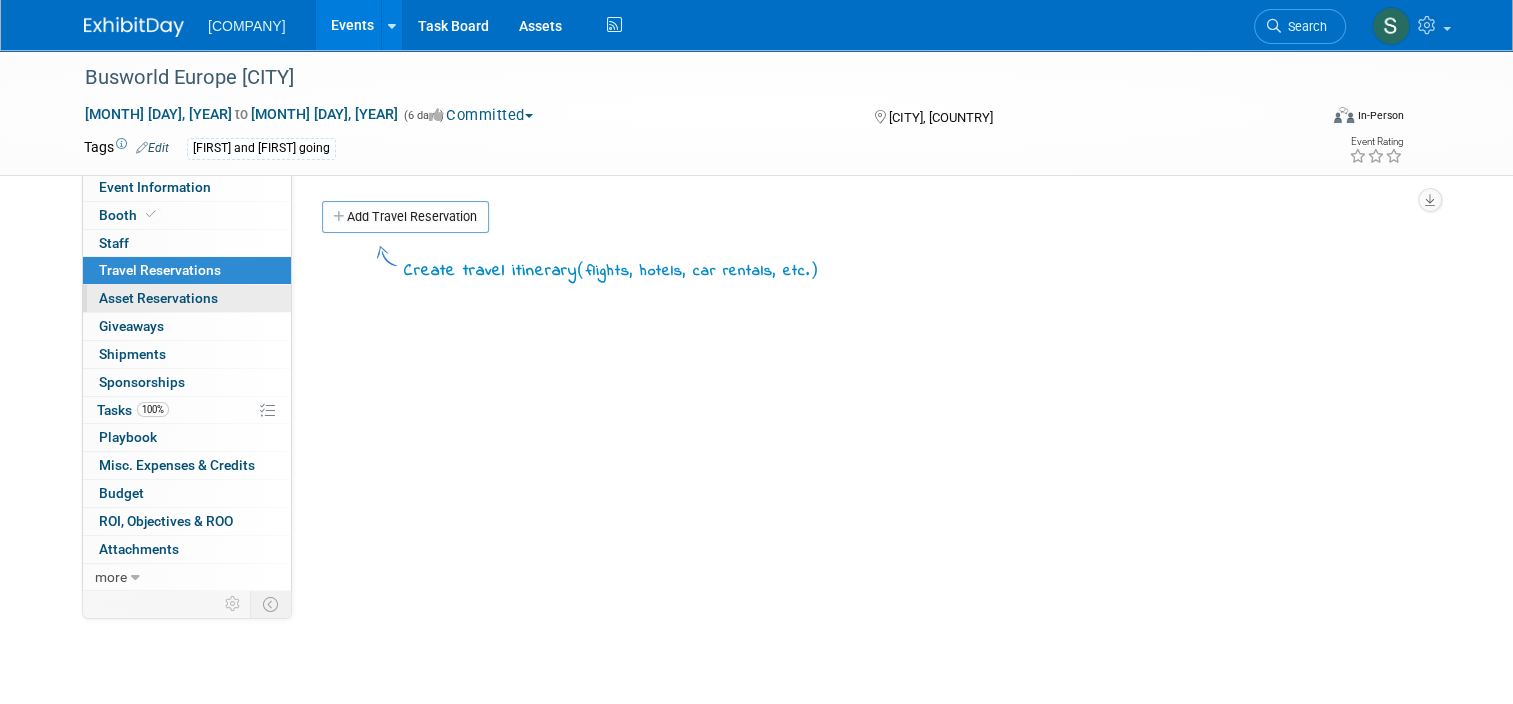 click on "Asset Reservations 0" at bounding box center (158, 298) 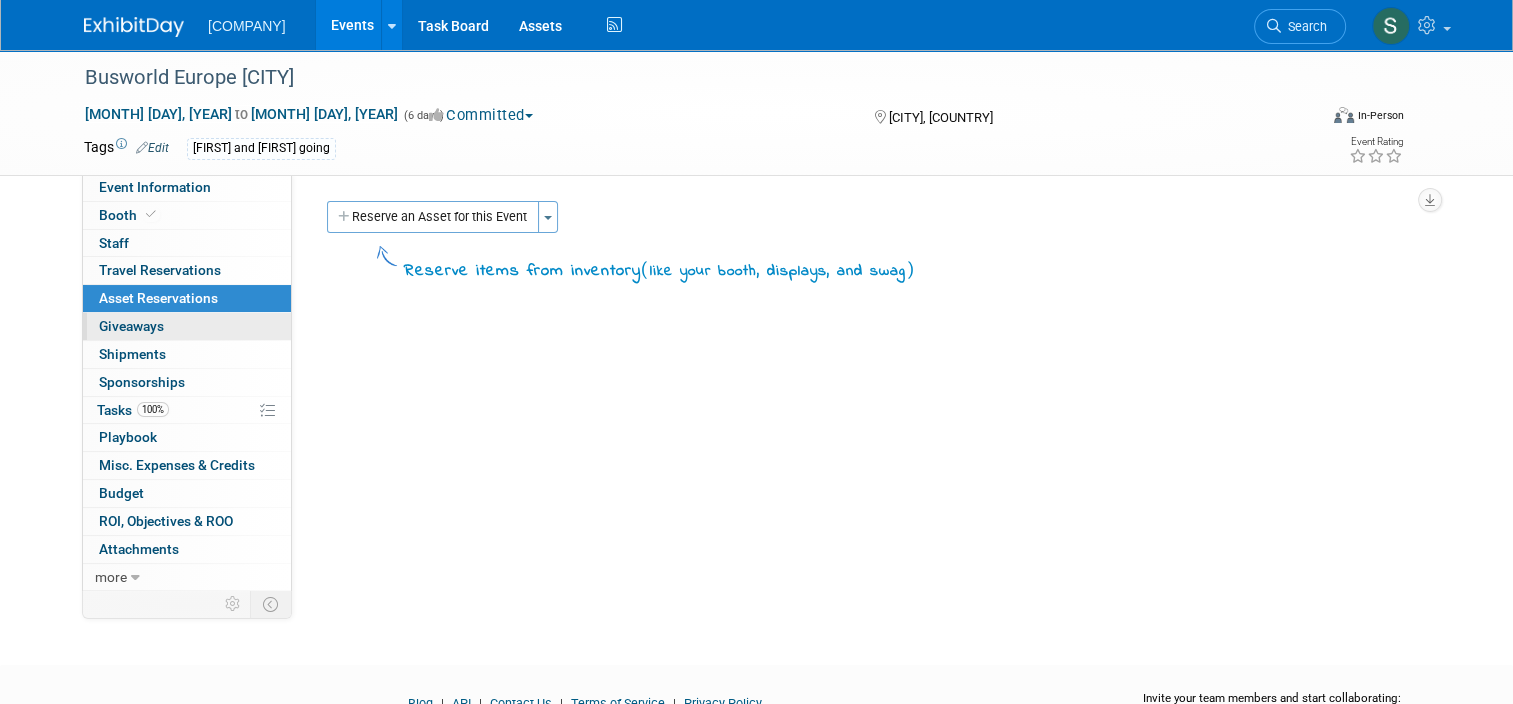 click on "0
Giveaways 0" at bounding box center (187, 326) 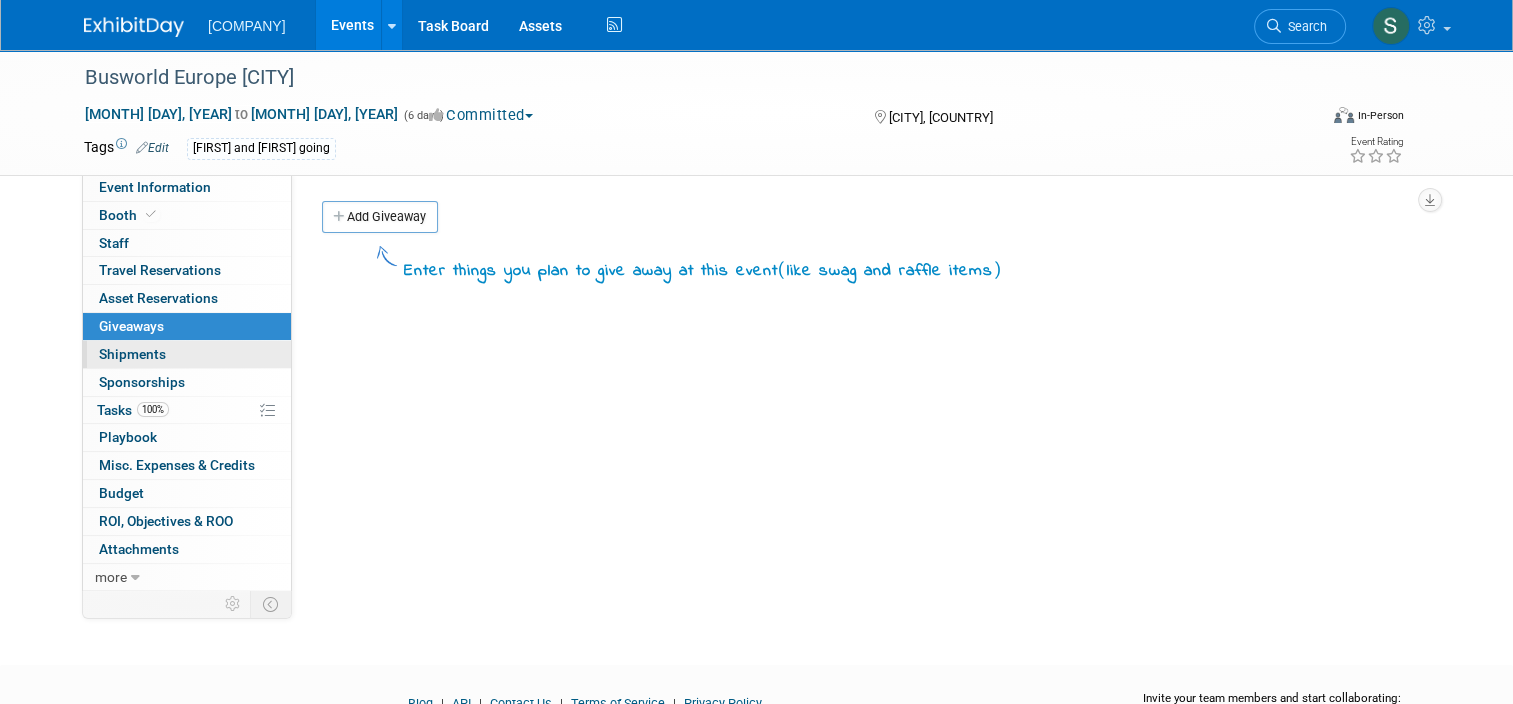 click on "0
Shipments 0" at bounding box center (187, 354) 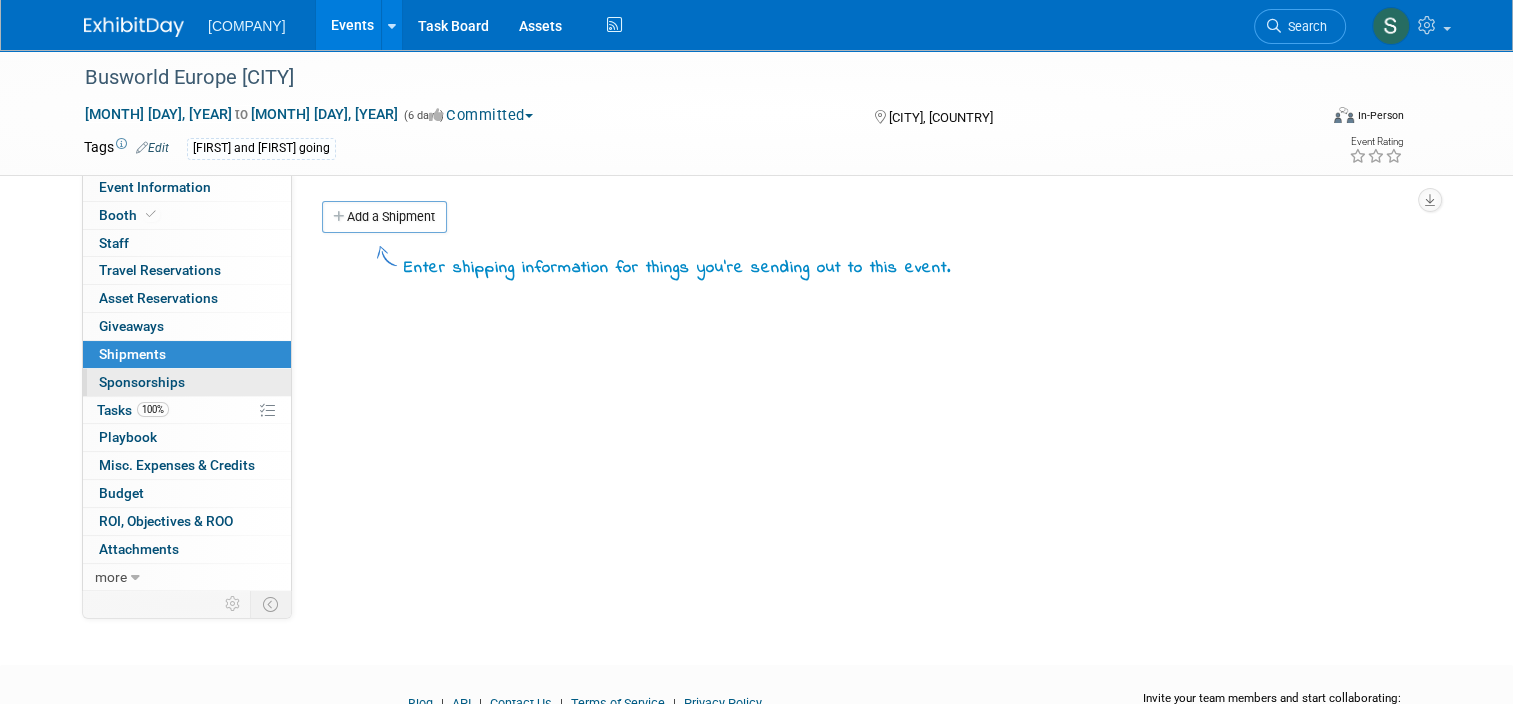 click on "Sponsorships 0" at bounding box center (142, 382) 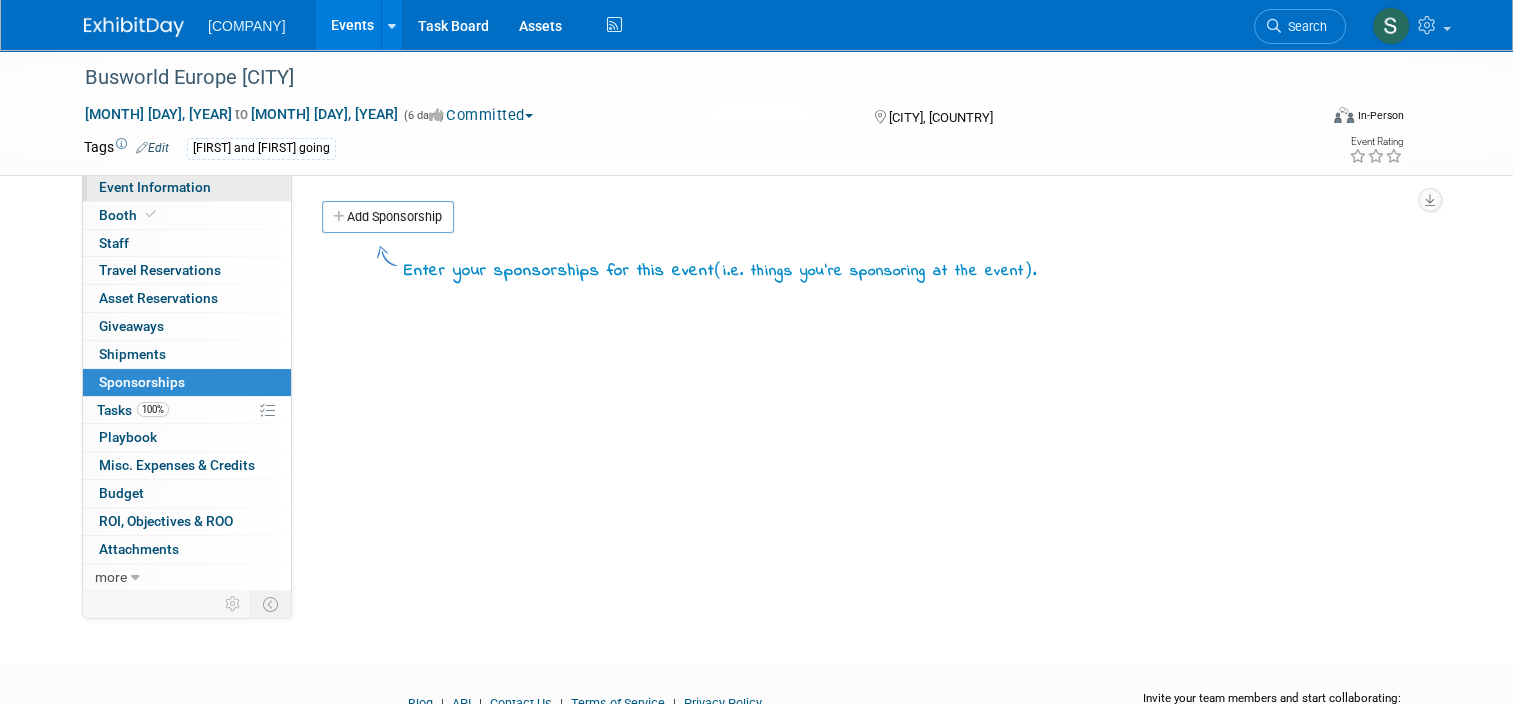 click on "Event Information" at bounding box center (155, 187) 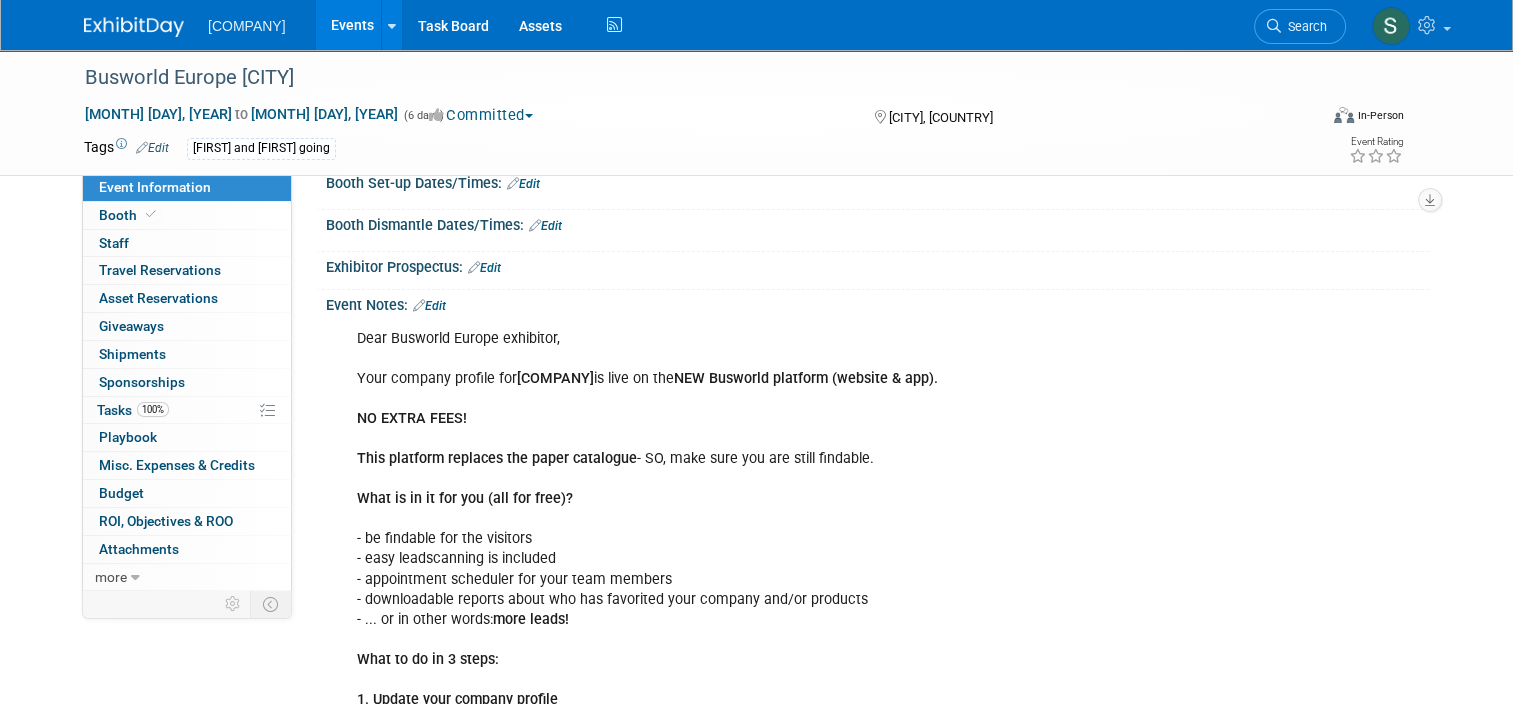 scroll, scrollTop: 0, scrollLeft: 0, axis: both 